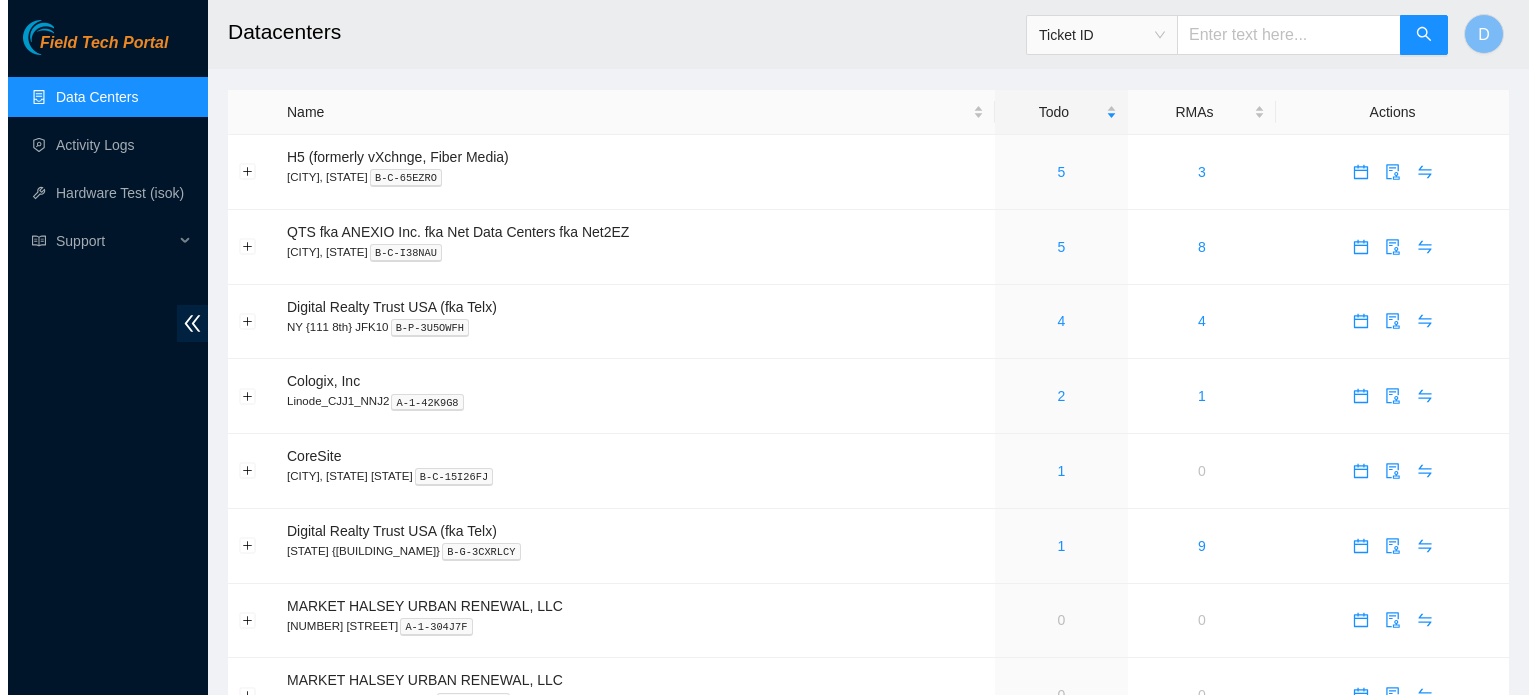 scroll, scrollTop: 0, scrollLeft: 0, axis: both 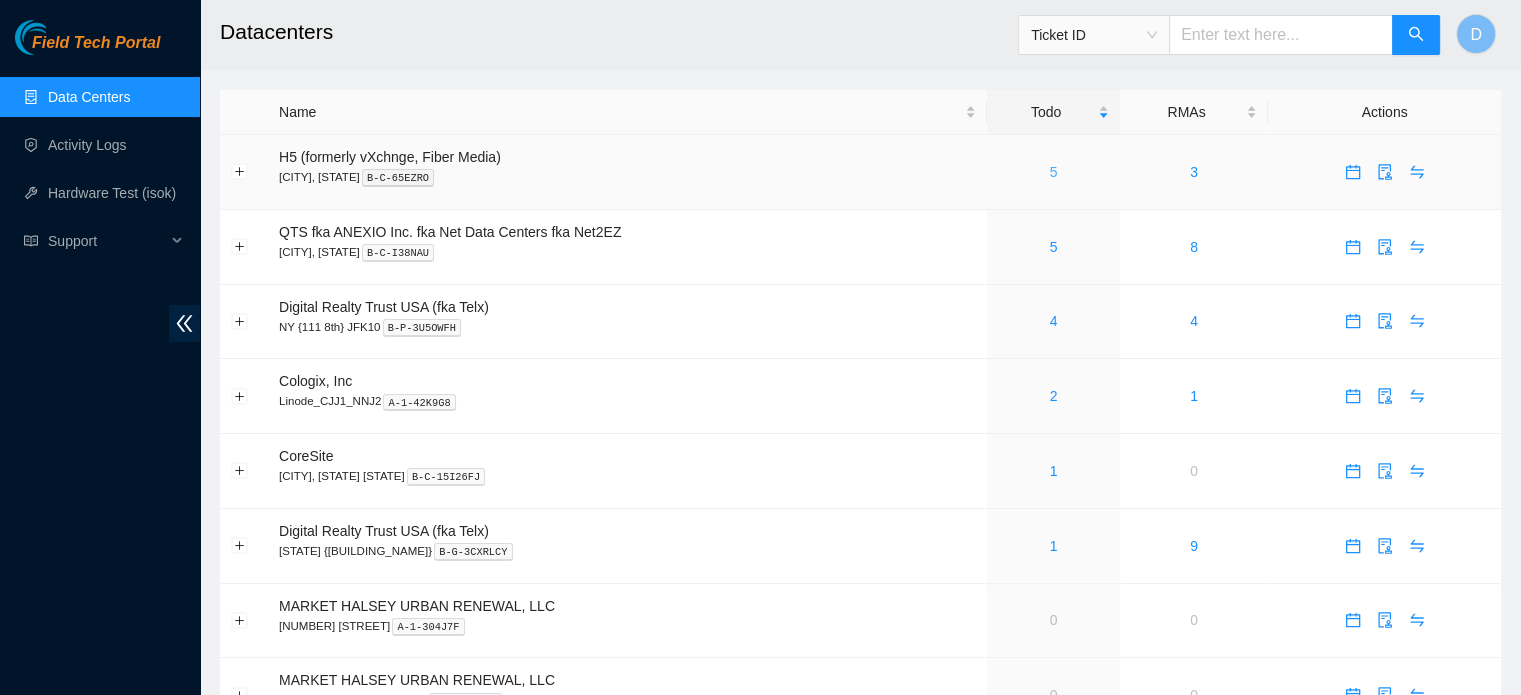 click on "5" at bounding box center [1054, 172] 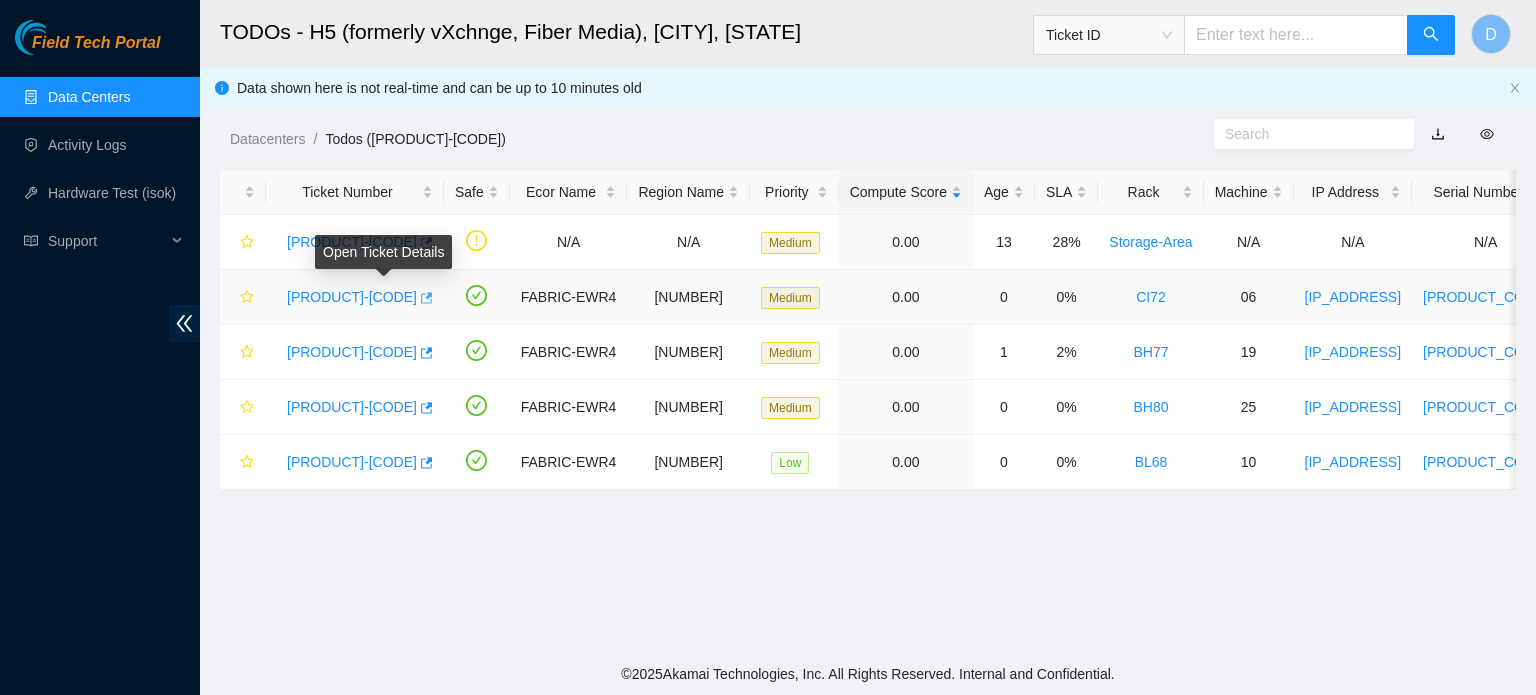 click 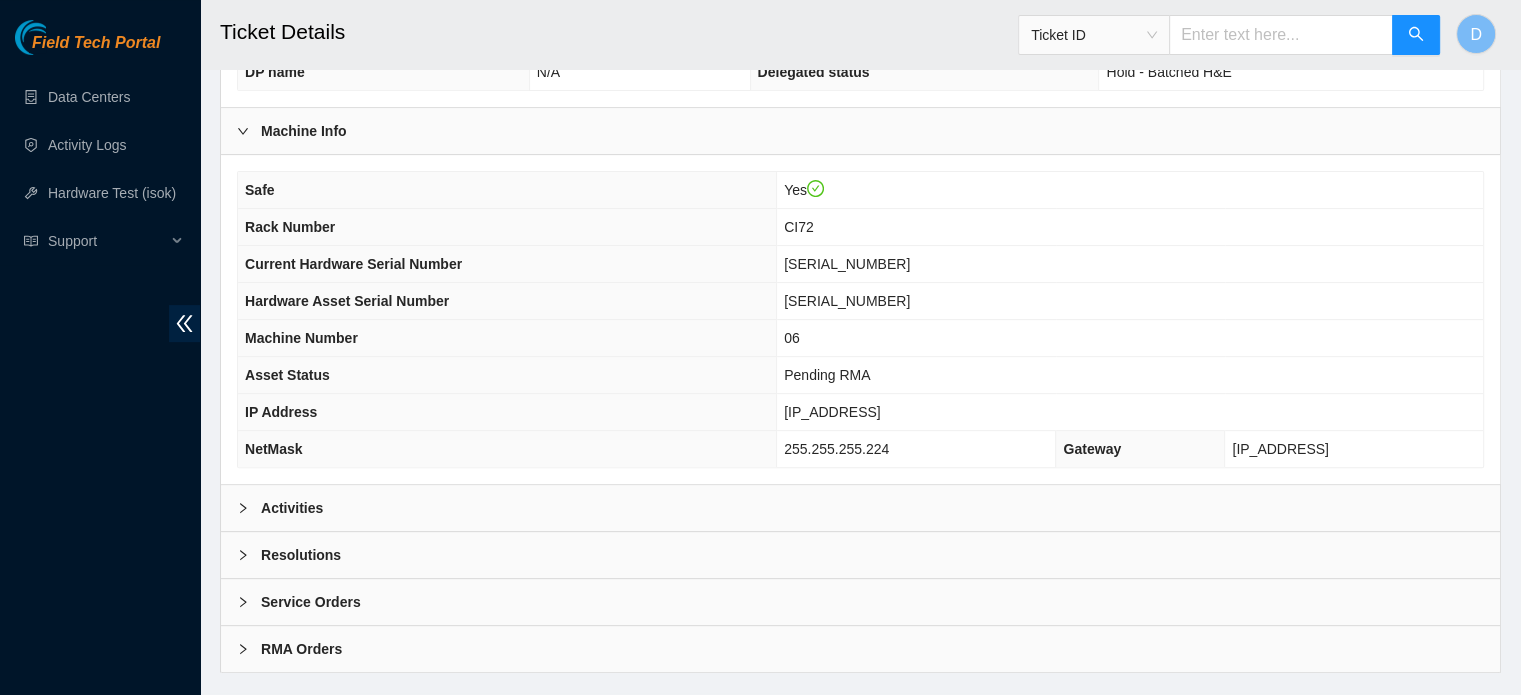 scroll, scrollTop: 633, scrollLeft: 0, axis: vertical 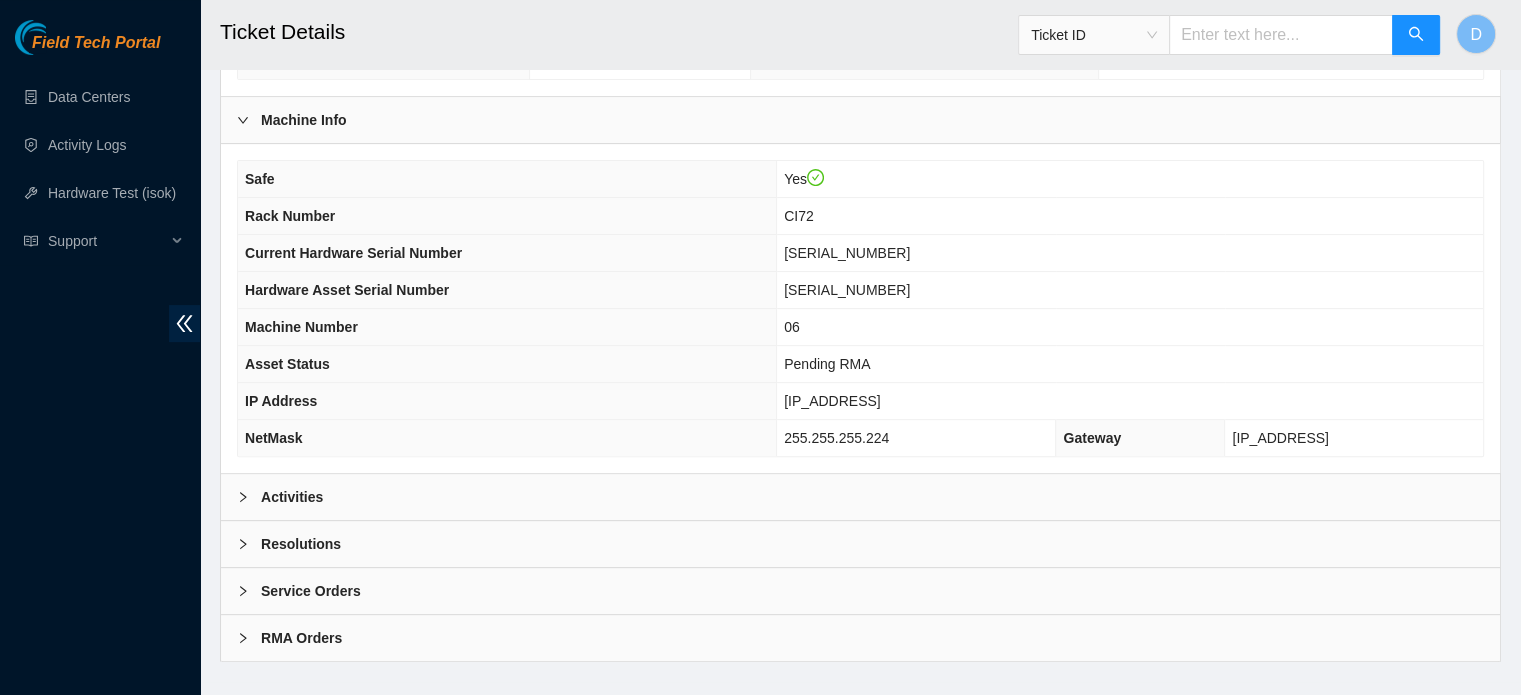 click on "Activities" at bounding box center (860, 497) 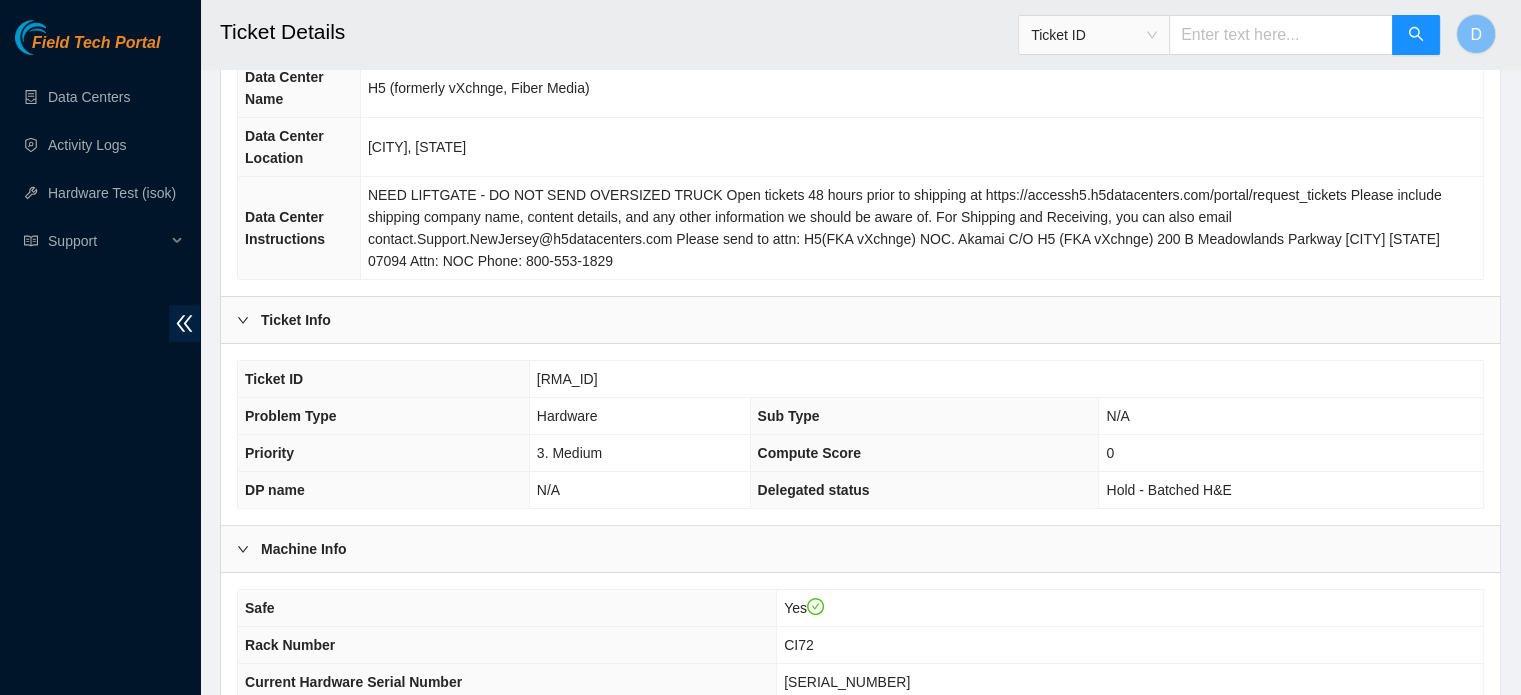 scroll, scrollTop: 276, scrollLeft: 0, axis: vertical 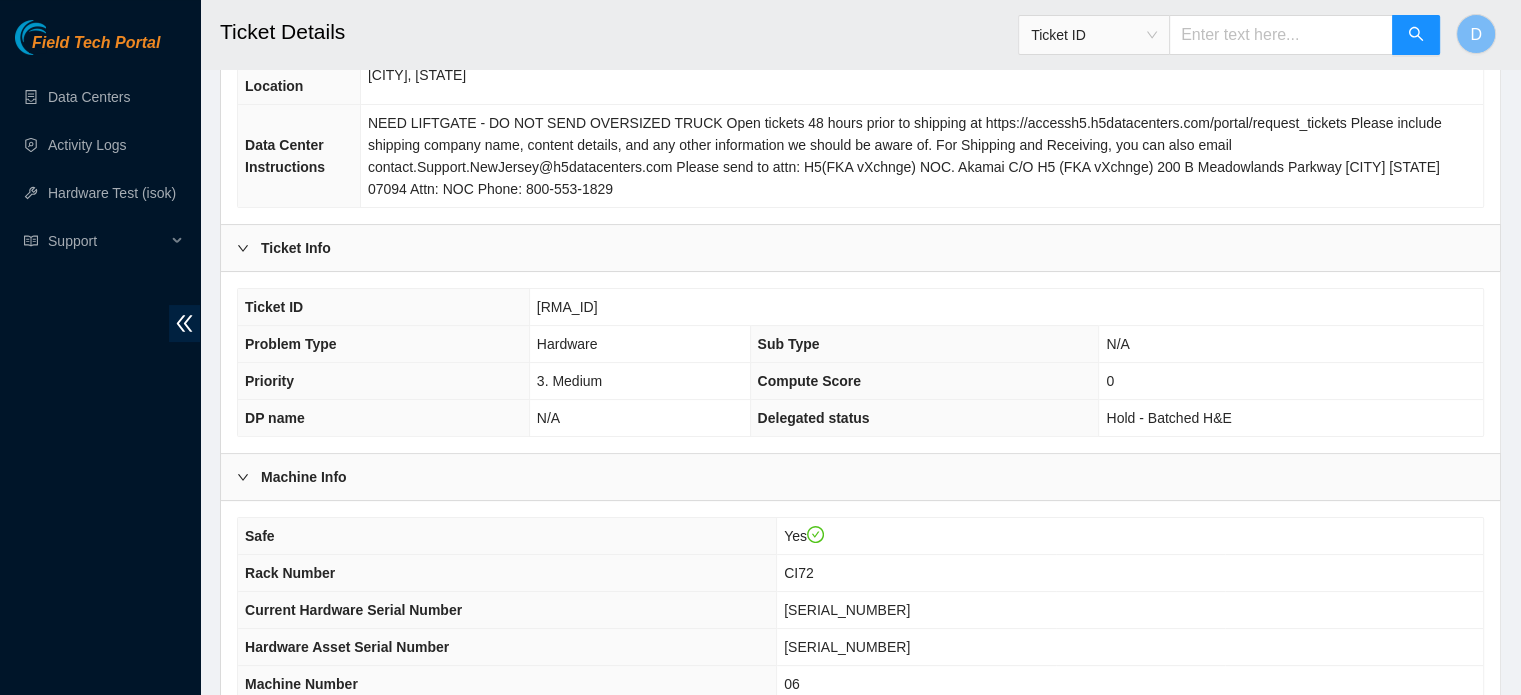 drag, startPoint x: 536, startPoint y: 283, endPoint x: 674, endPoint y: 296, distance: 138.61096 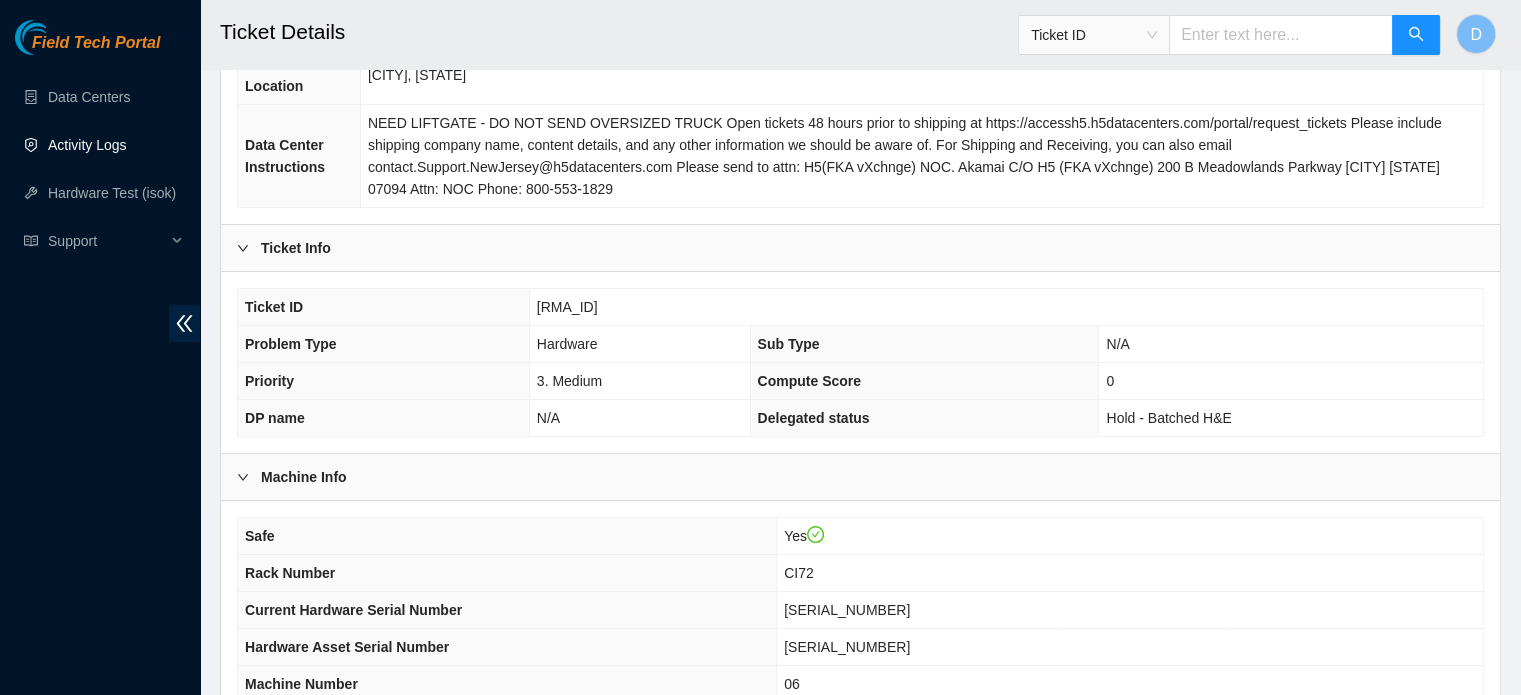 click on "Activity Logs" at bounding box center (87, 145) 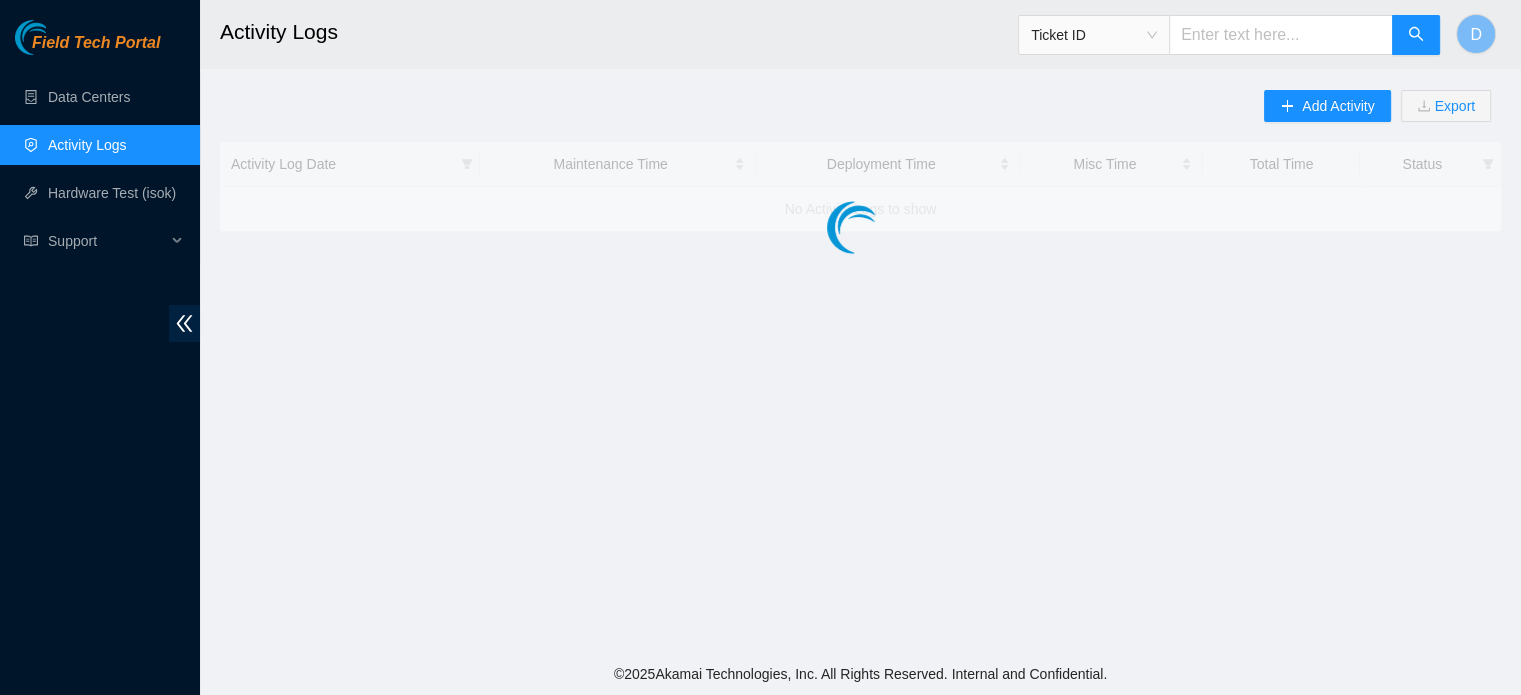 scroll, scrollTop: 0, scrollLeft: 0, axis: both 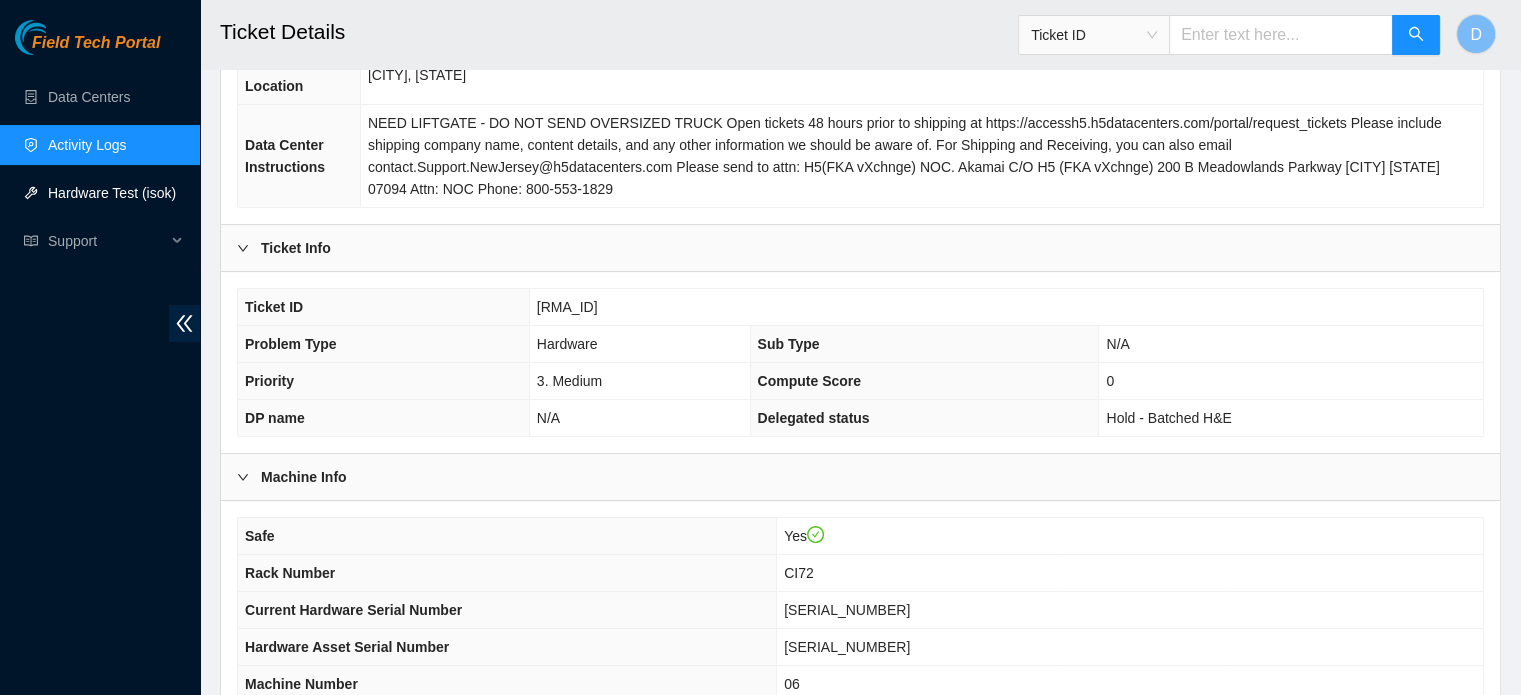 click on "Hardware Test (isok)" at bounding box center [112, 193] 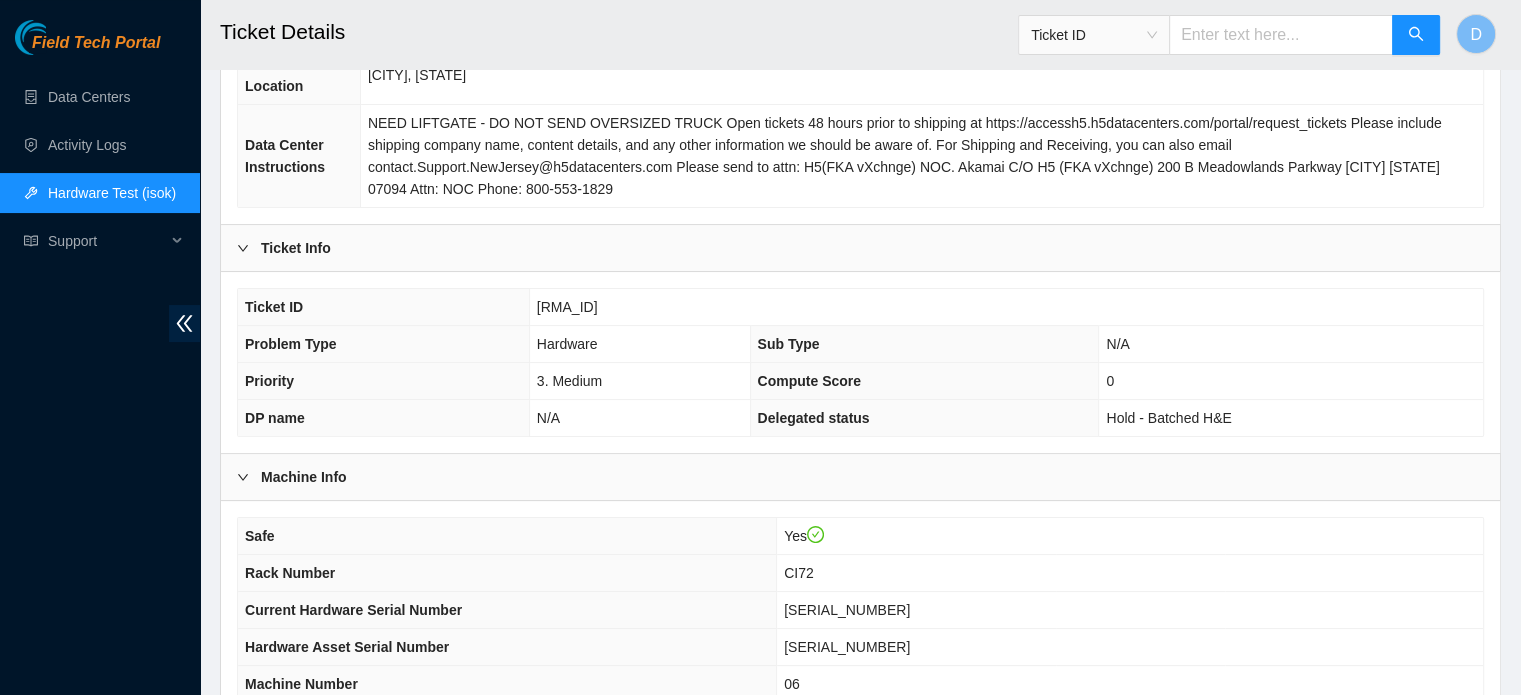 scroll, scrollTop: 633, scrollLeft: 0, axis: vertical 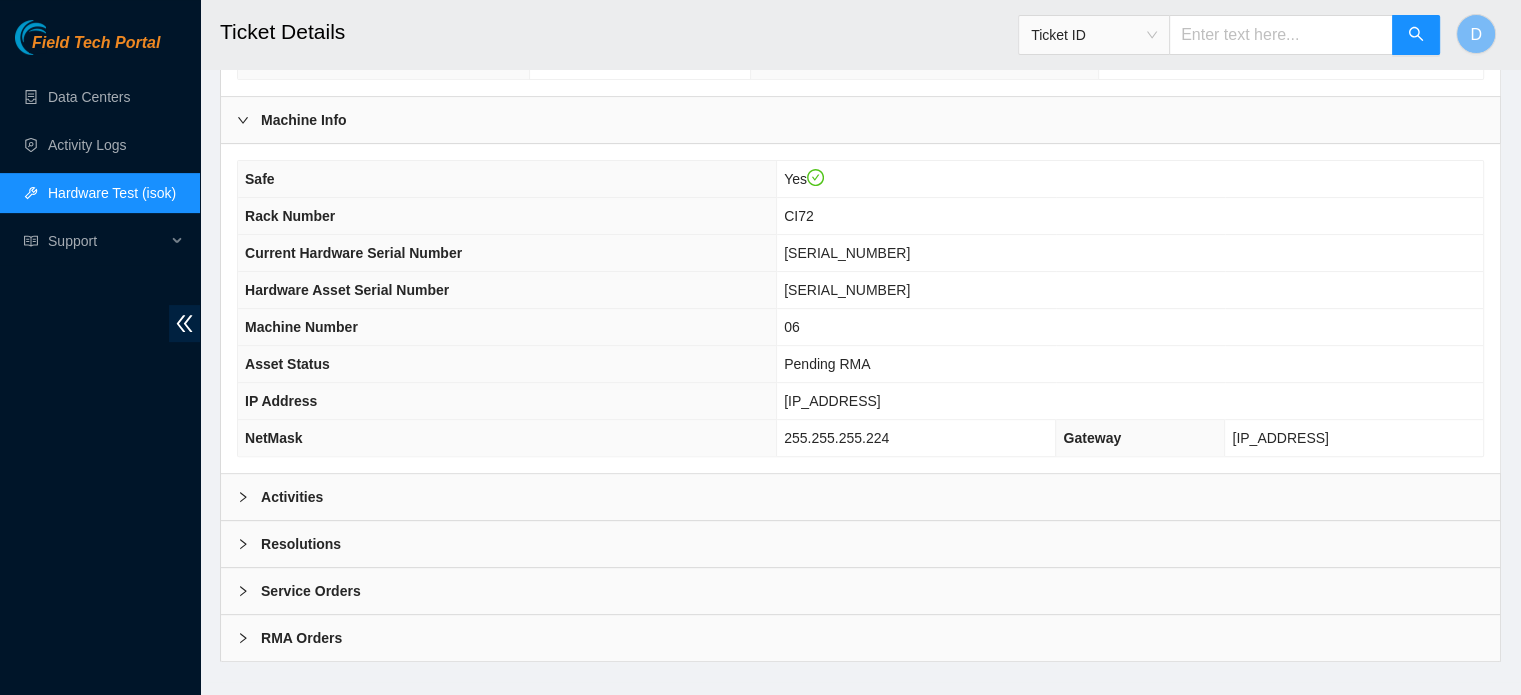 click on "Activities" at bounding box center (860, 497) 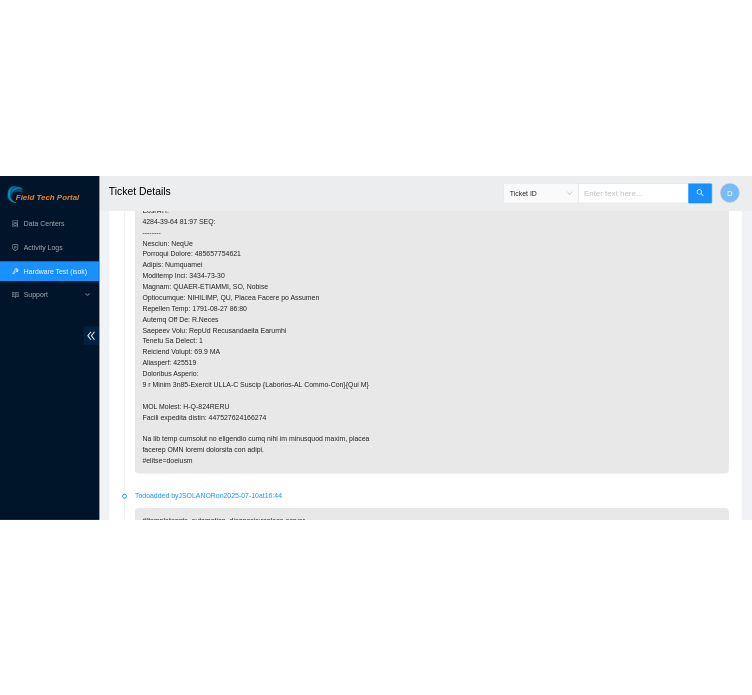 scroll, scrollTop: 1764, scrollLeft: 0, axis: vertical 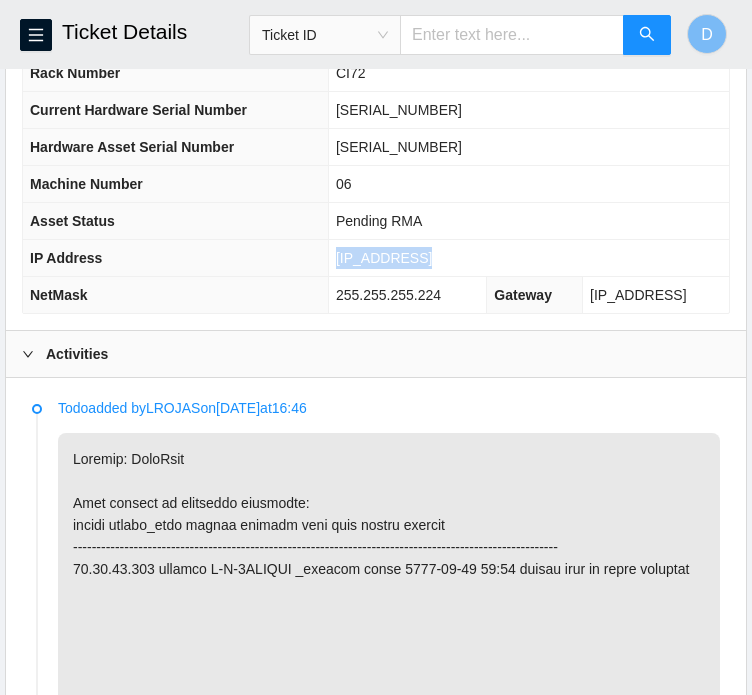drag, startPoint x: 355, startPoint y: 231, endPoint x: 465, endPoint y: 235, distance: 110.0727 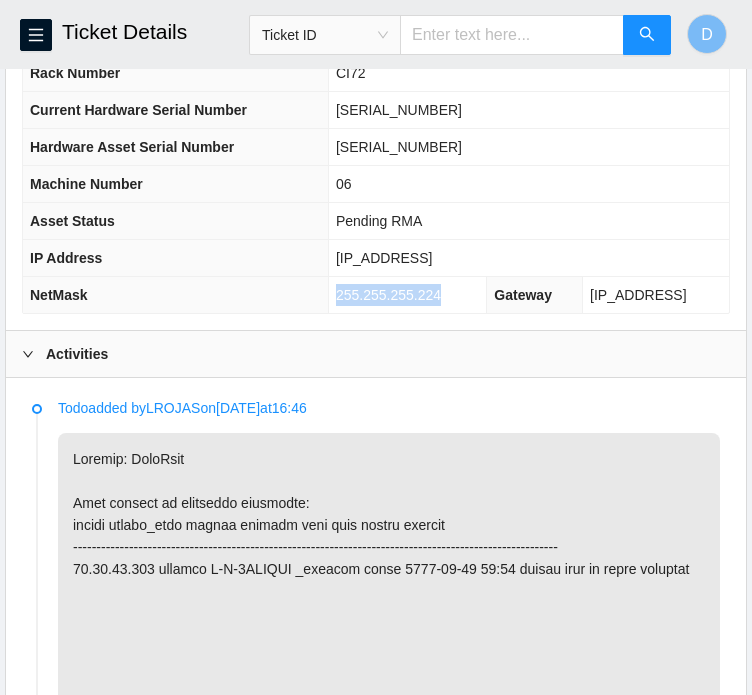 drag, startPoint x: 357, startPoint y: 267, endPoint x: 471, endPoint y: 274, distance: 114.21471 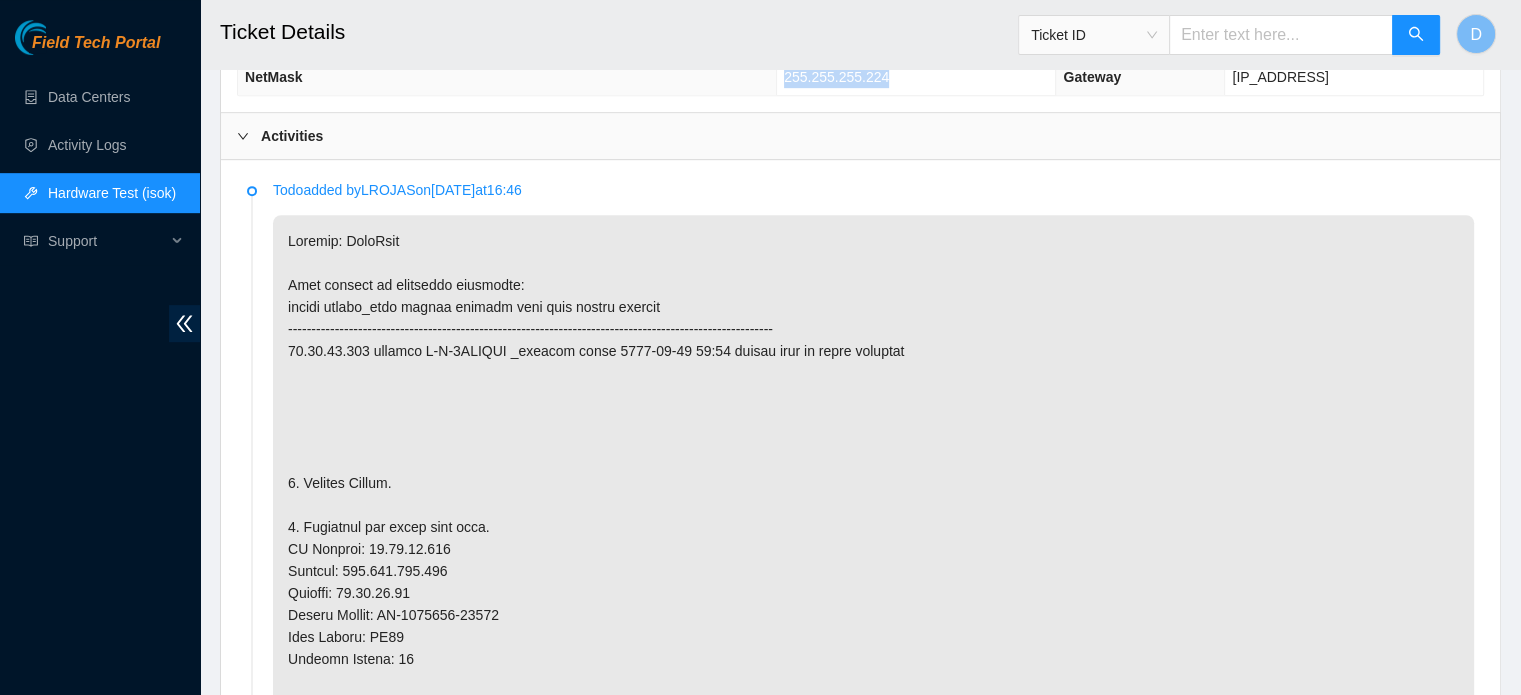 scroll, scrollTop: 694, scrollLeft: 0, axis: vertical 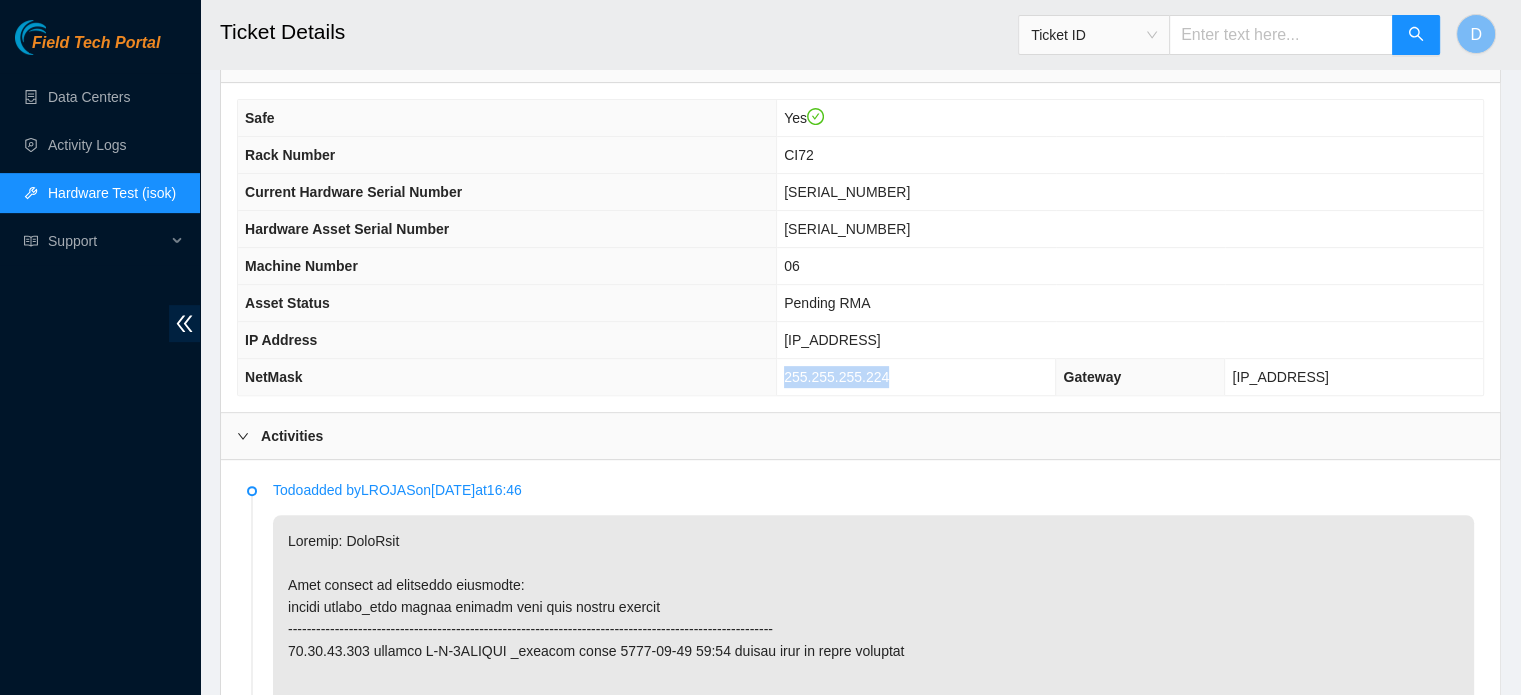 drag, startPoint x: 821, startPoint y: 163, endPoint x: 1015, endPoint y: 174, distance: 194.3116 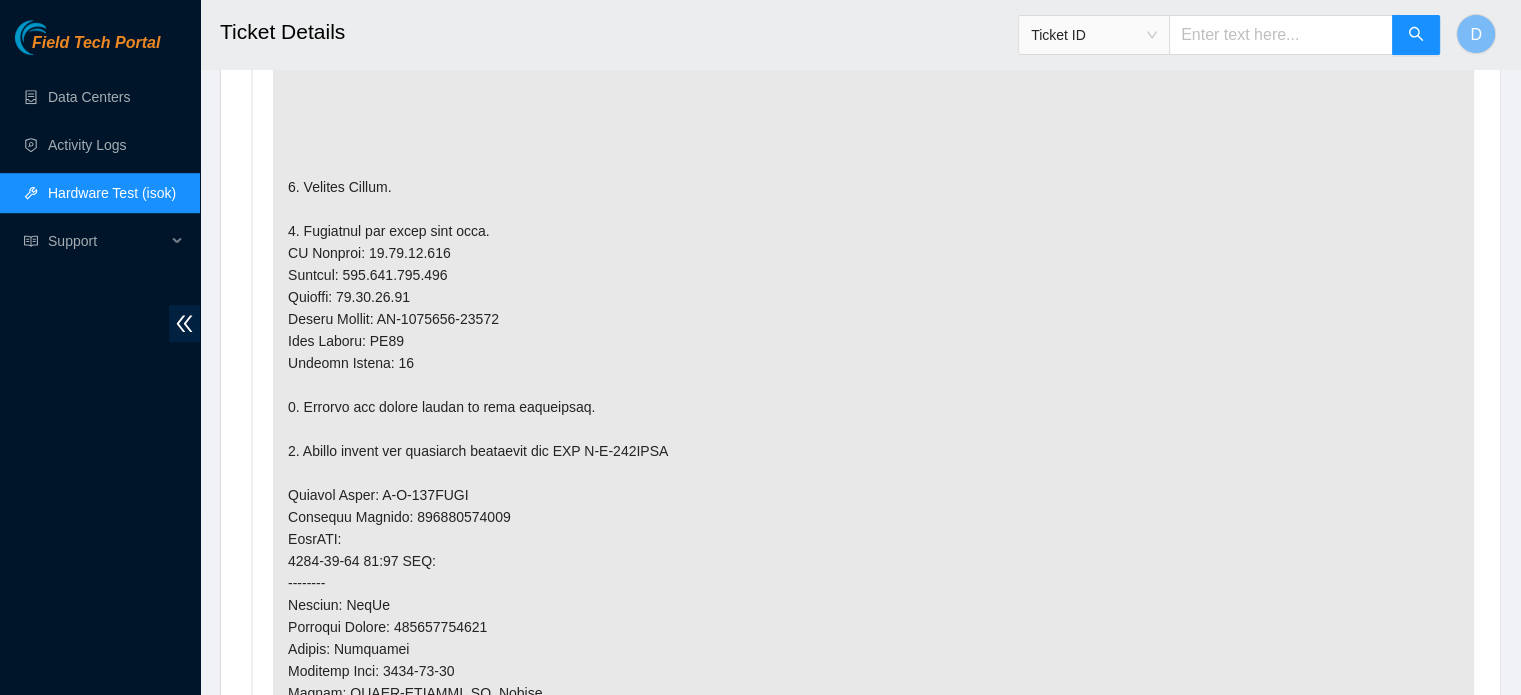 scroll, scrollTop: 1294, scrollLeft: 0, axis: vertical 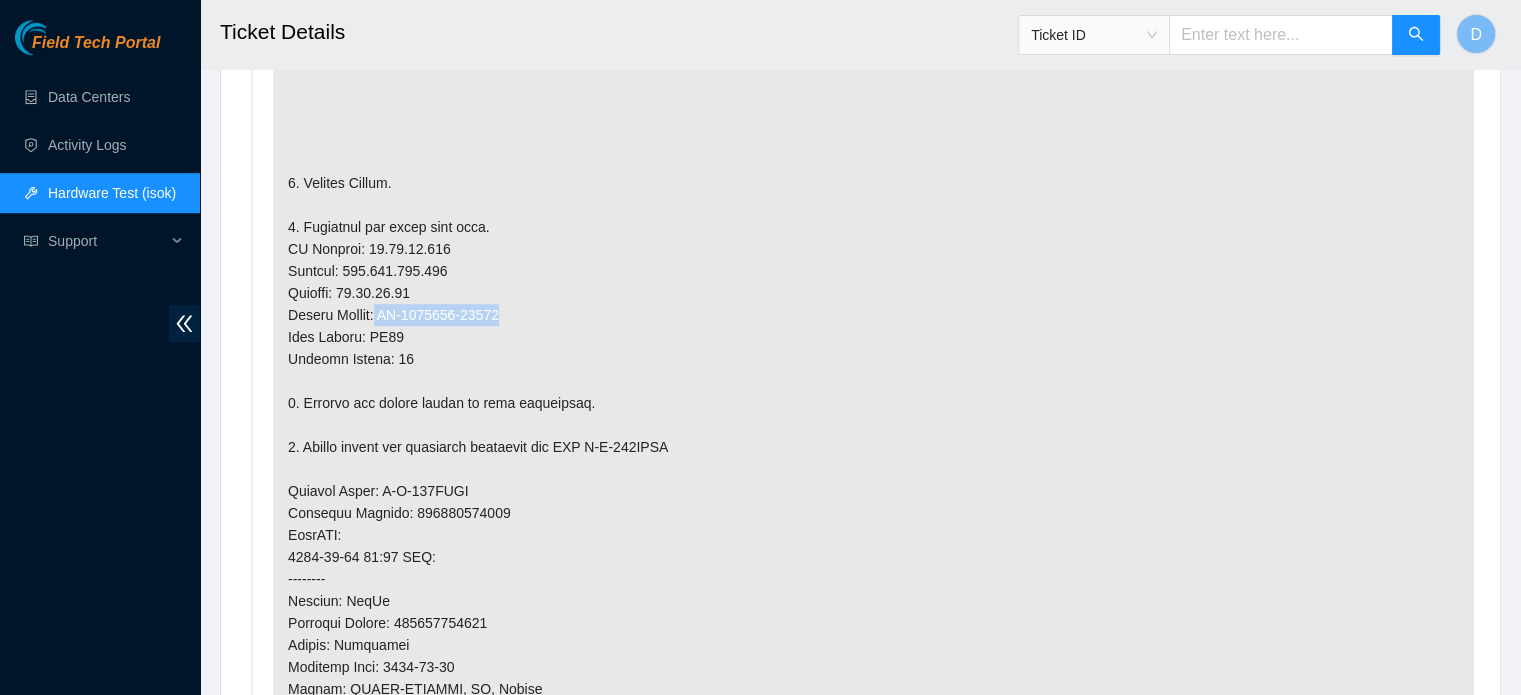 drag, startPoint x: 380, startPoint y: 281, endPoint x: 547, endPoint y: 291, distance: 167.29913 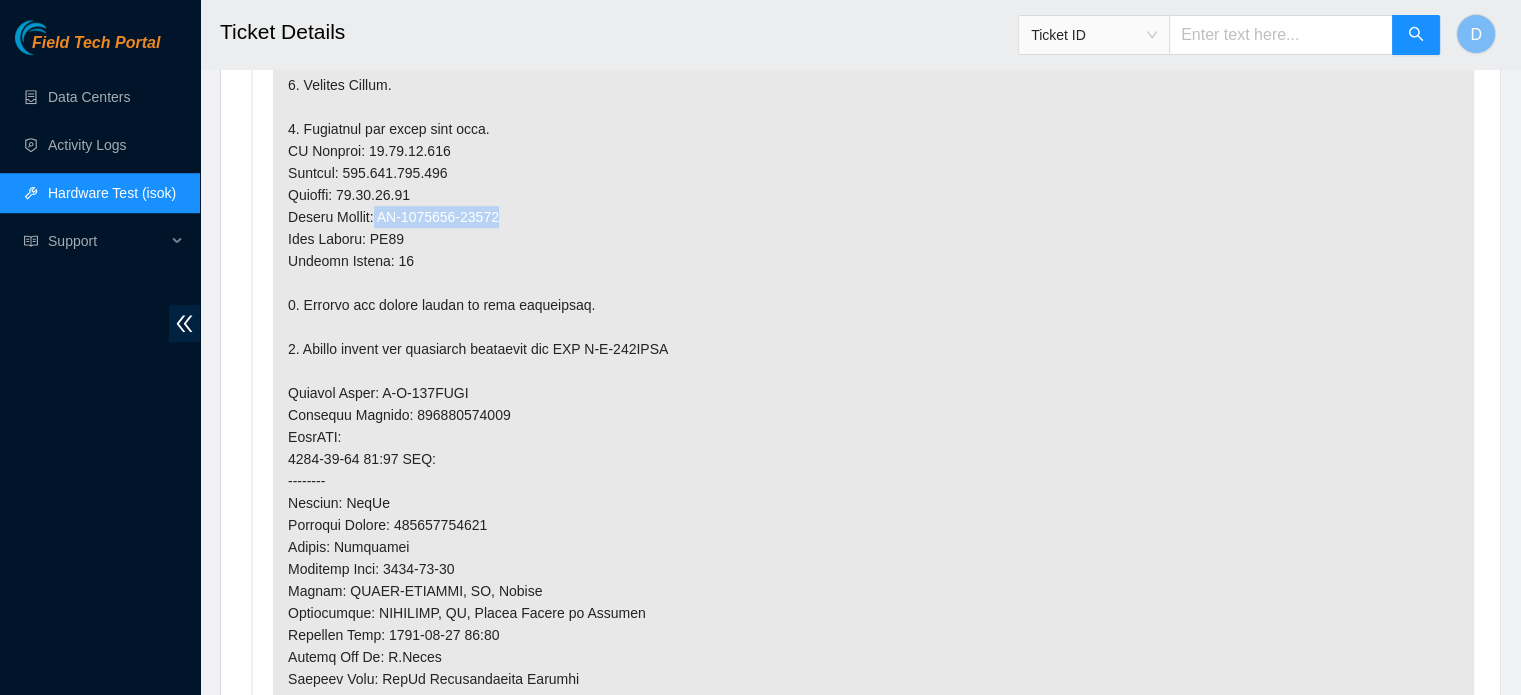 scroll, scrollTop: 1494, scrollLeft: 0, axis: vertical 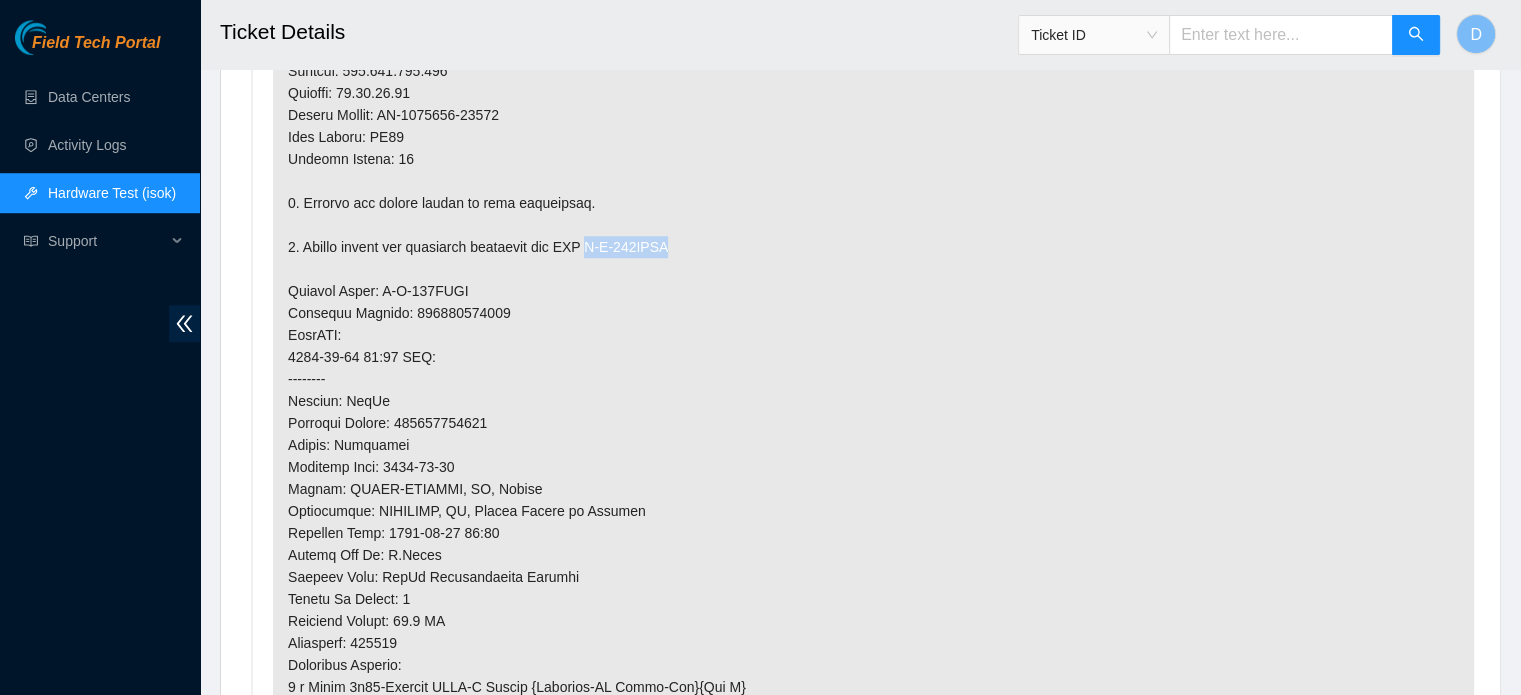drag, startPoint x: 596, startPoint y: 219, endPoint x: 760, endPoint y: 219, distance: 164 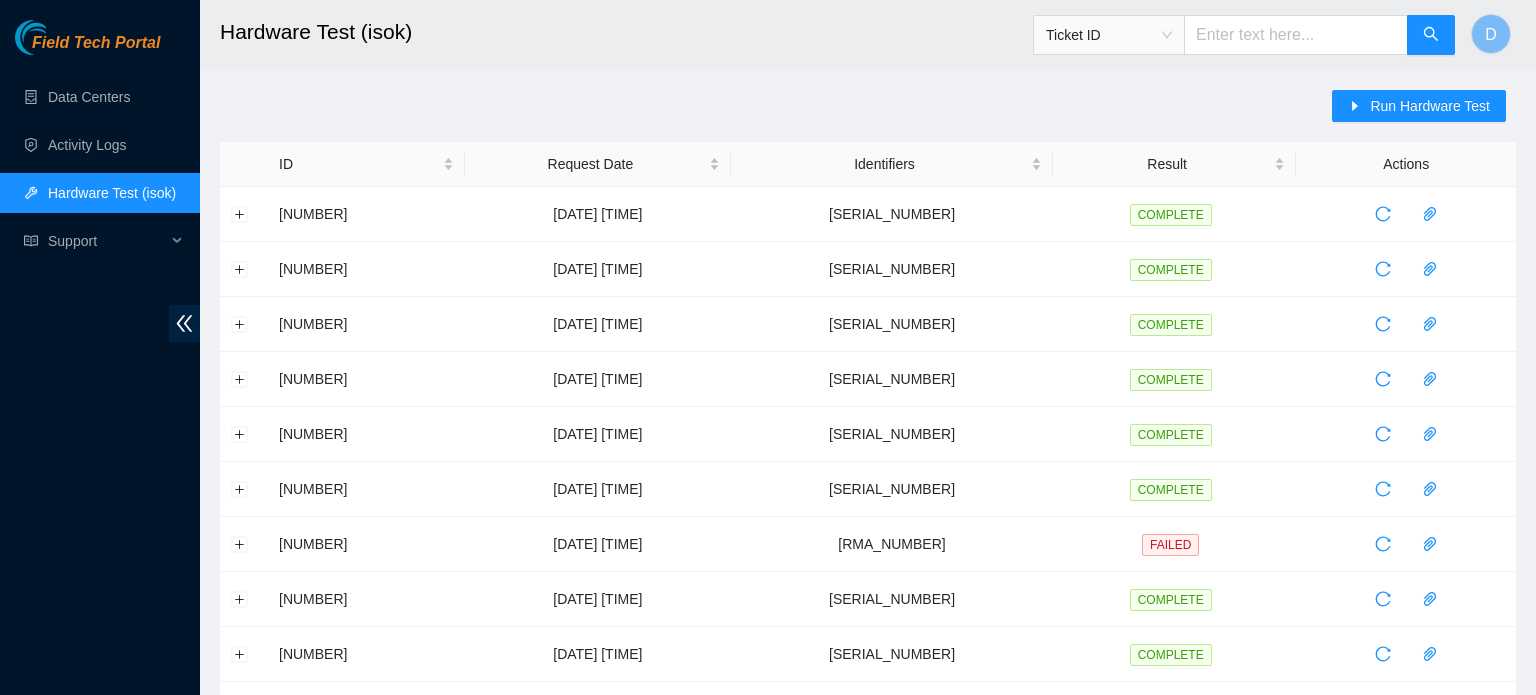 scroll, scrollTop: 0, scrollLeft: 0, axis: both 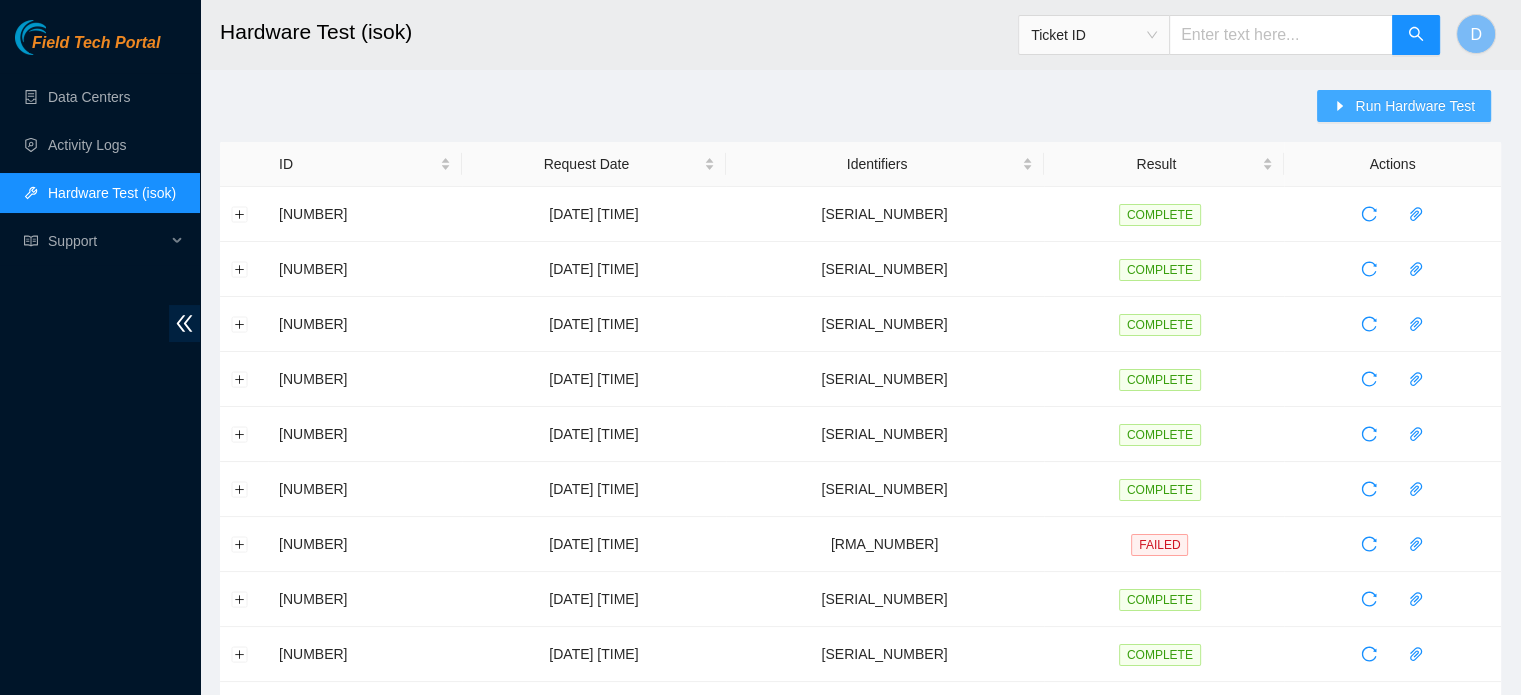 click on "Run Hardware Test" at bounding box center [1404, 106] 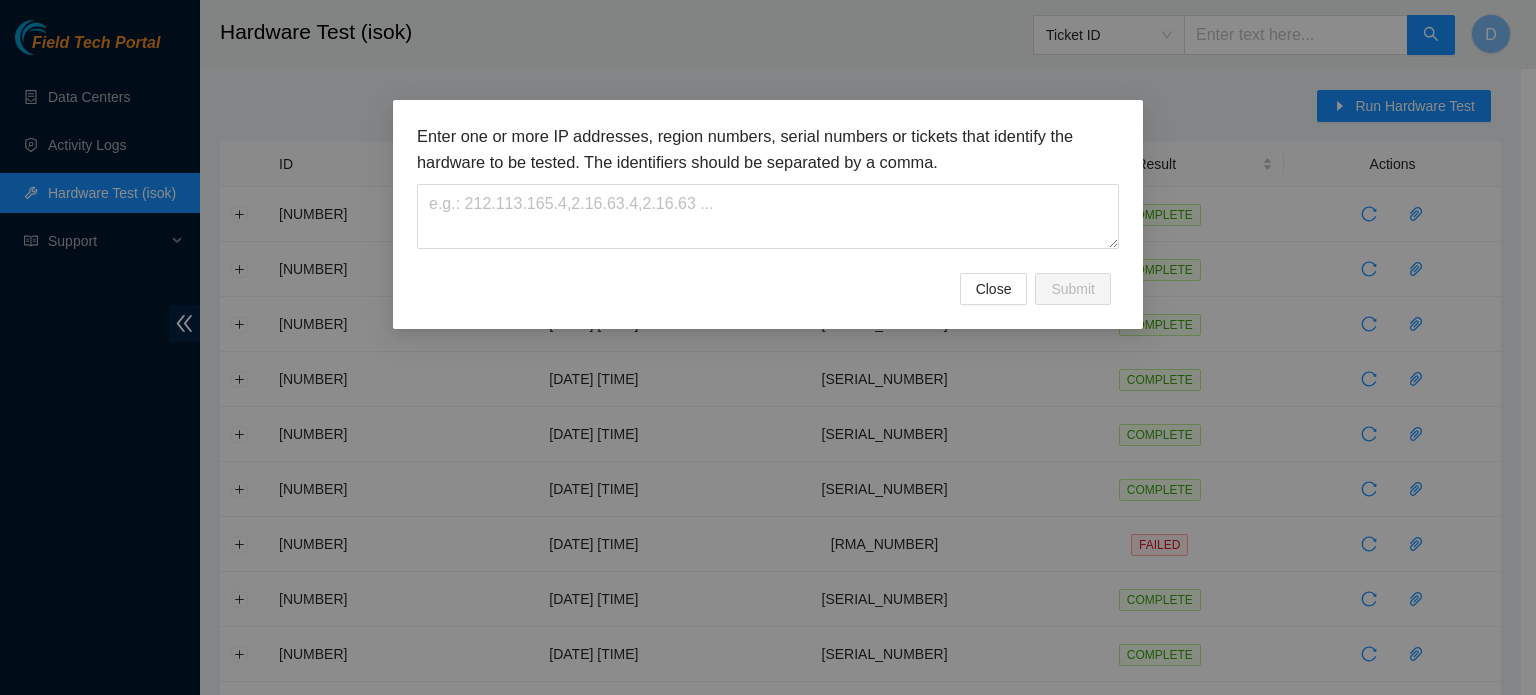 click on "Enter one or more IP addresses, region numbers, serial numbers or tickets that identify the hardware to be tested. The identifiers should be separated by a comma." at bounding box center (768, 198) 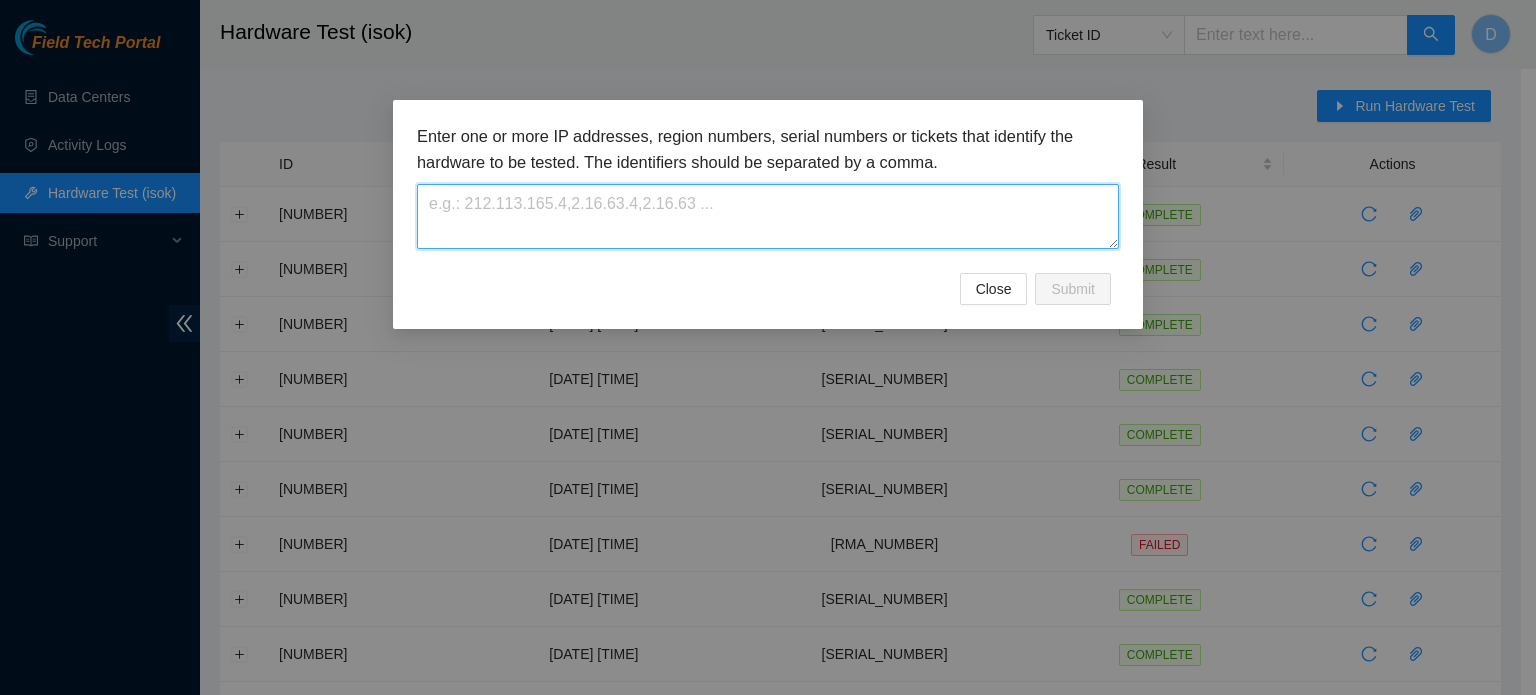 click at bounding box center [768, 216] 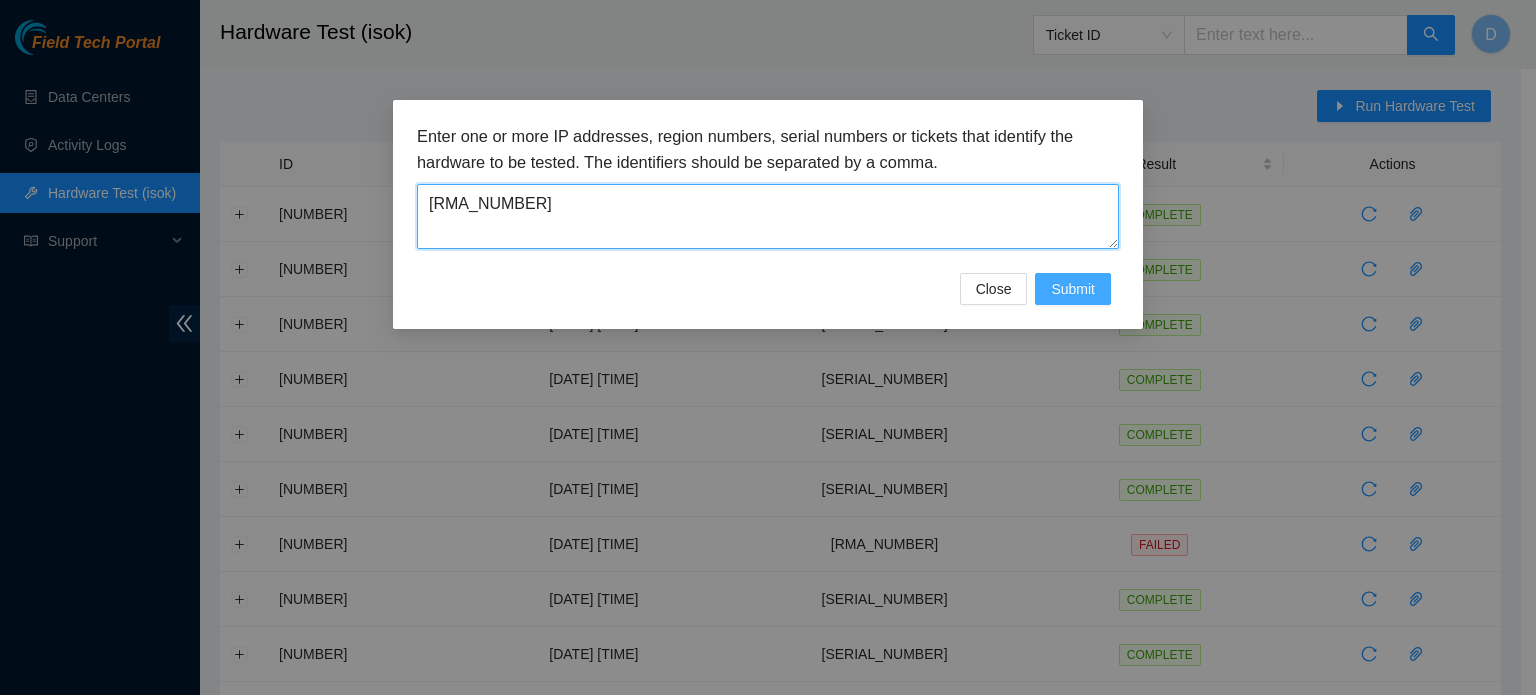 type on "B-V-5QLPCHH" 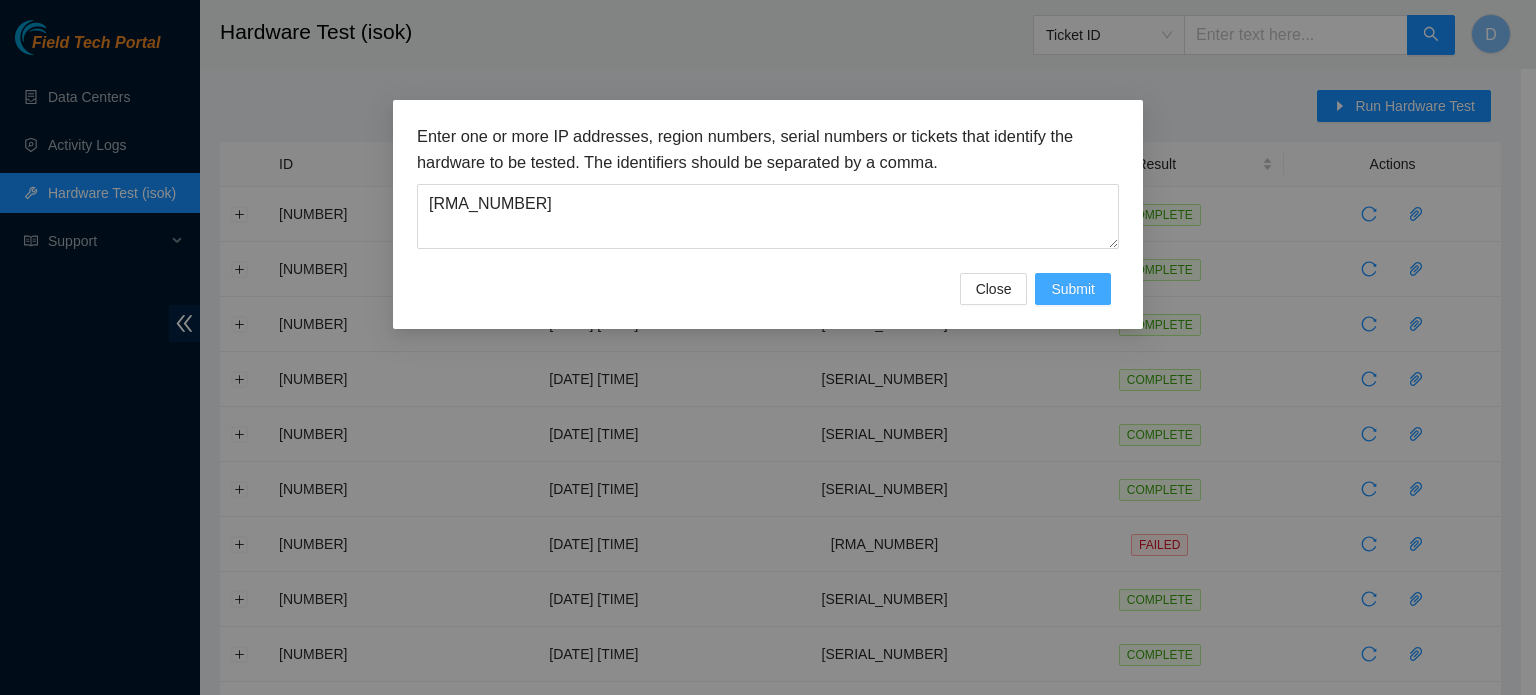 click on "Submit" at bounding box center [1073, 289] 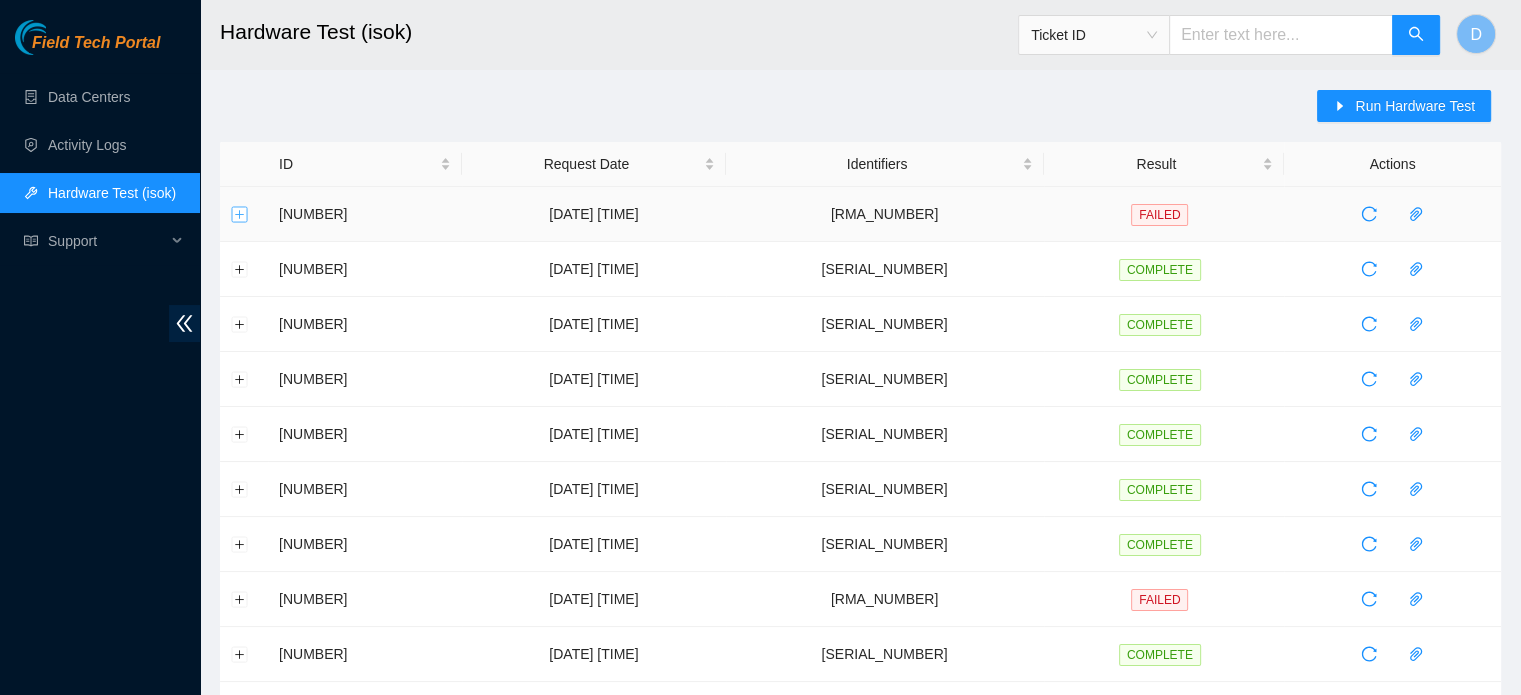 click at bounding box center [240, 214] 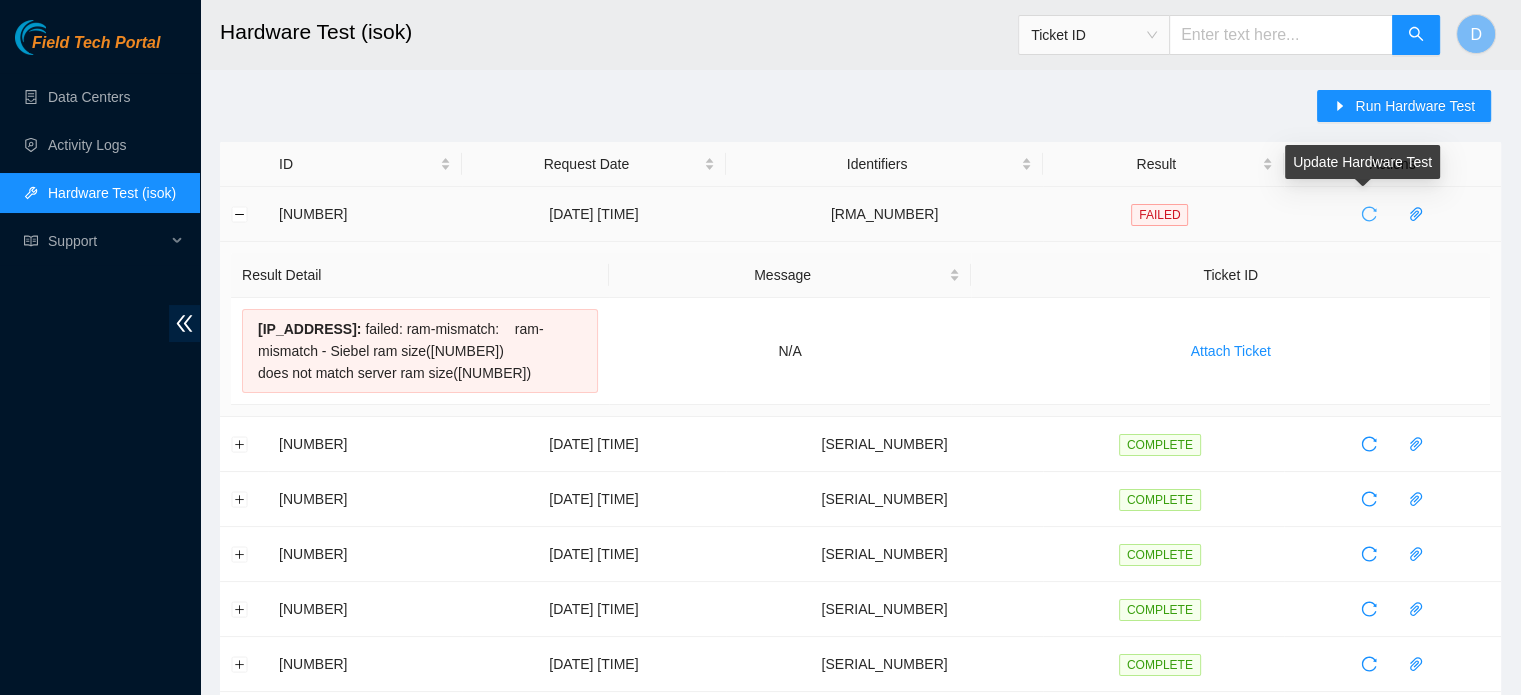 click 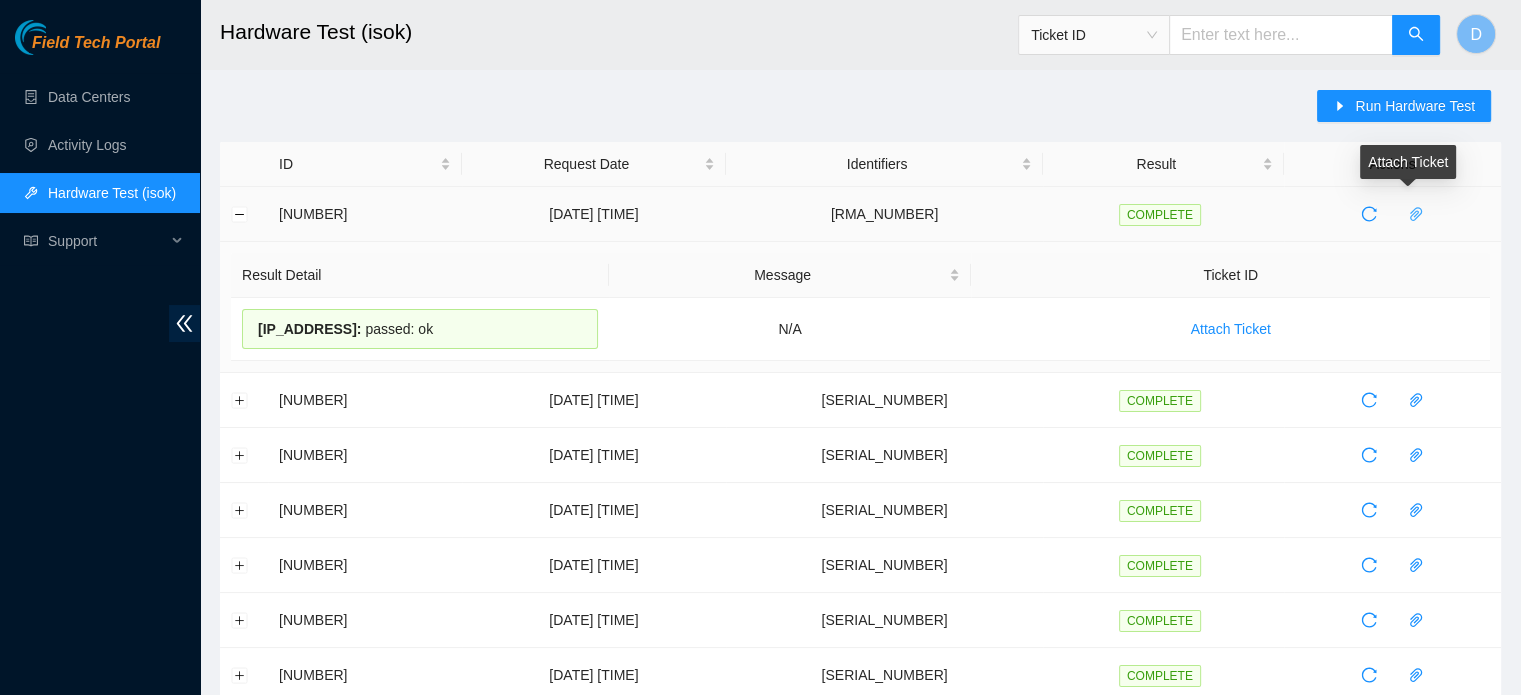 click 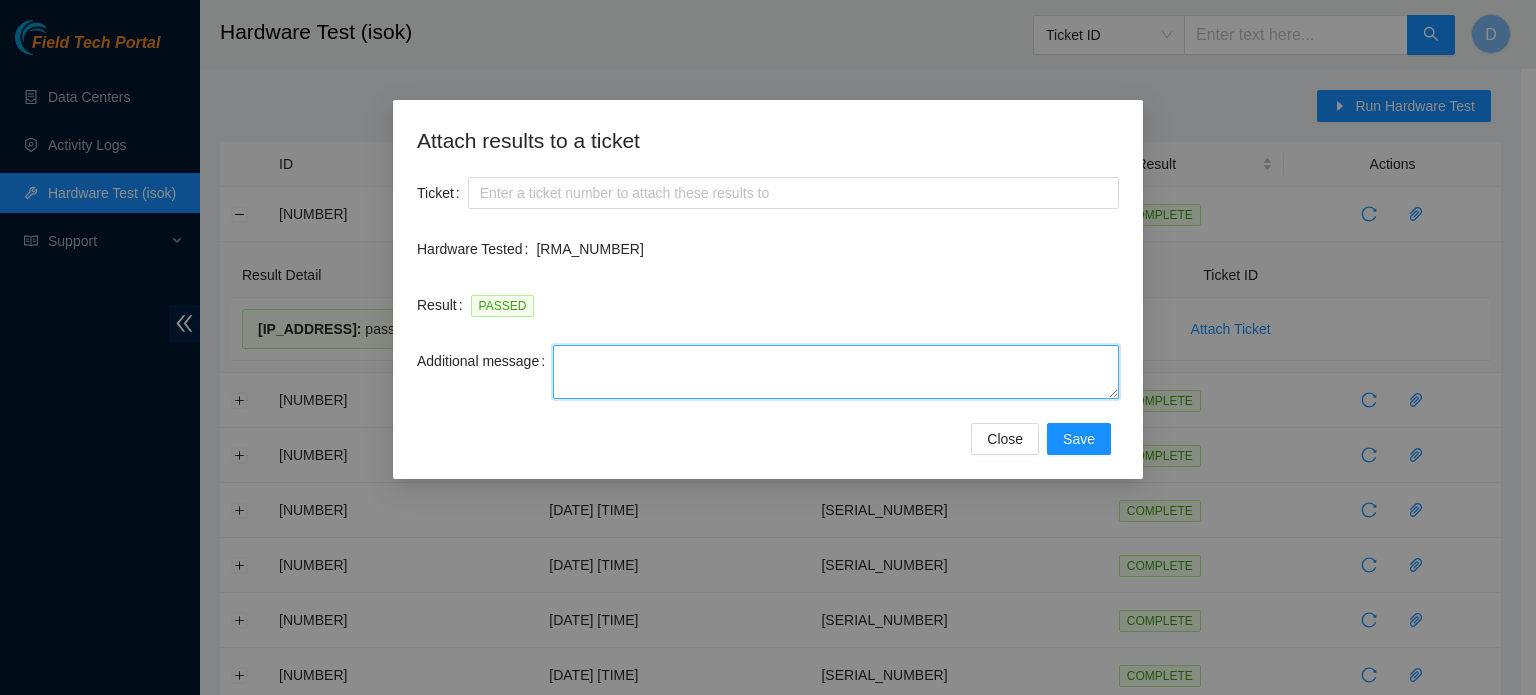click on "Additional message" at bounding box center (836, 372) 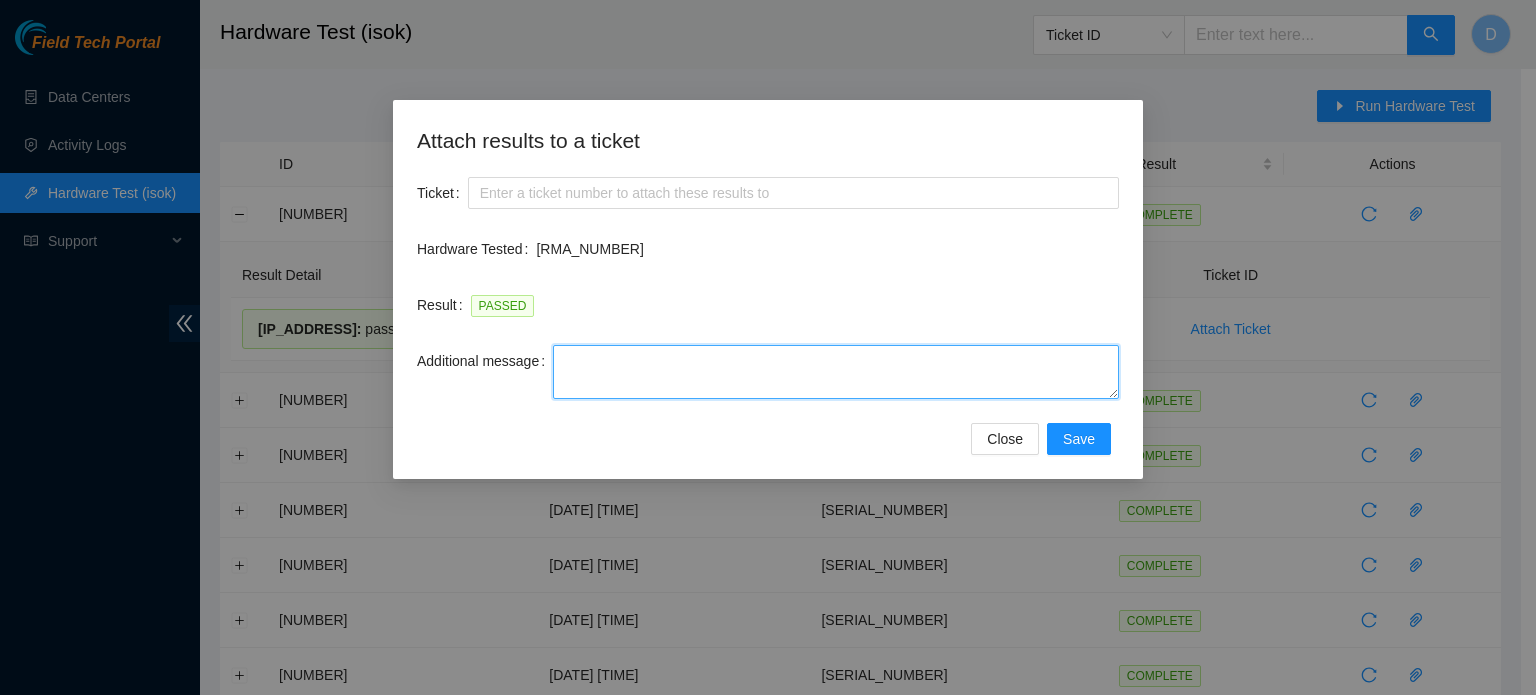 click on "Additional message" at bounding box center (836, 372) 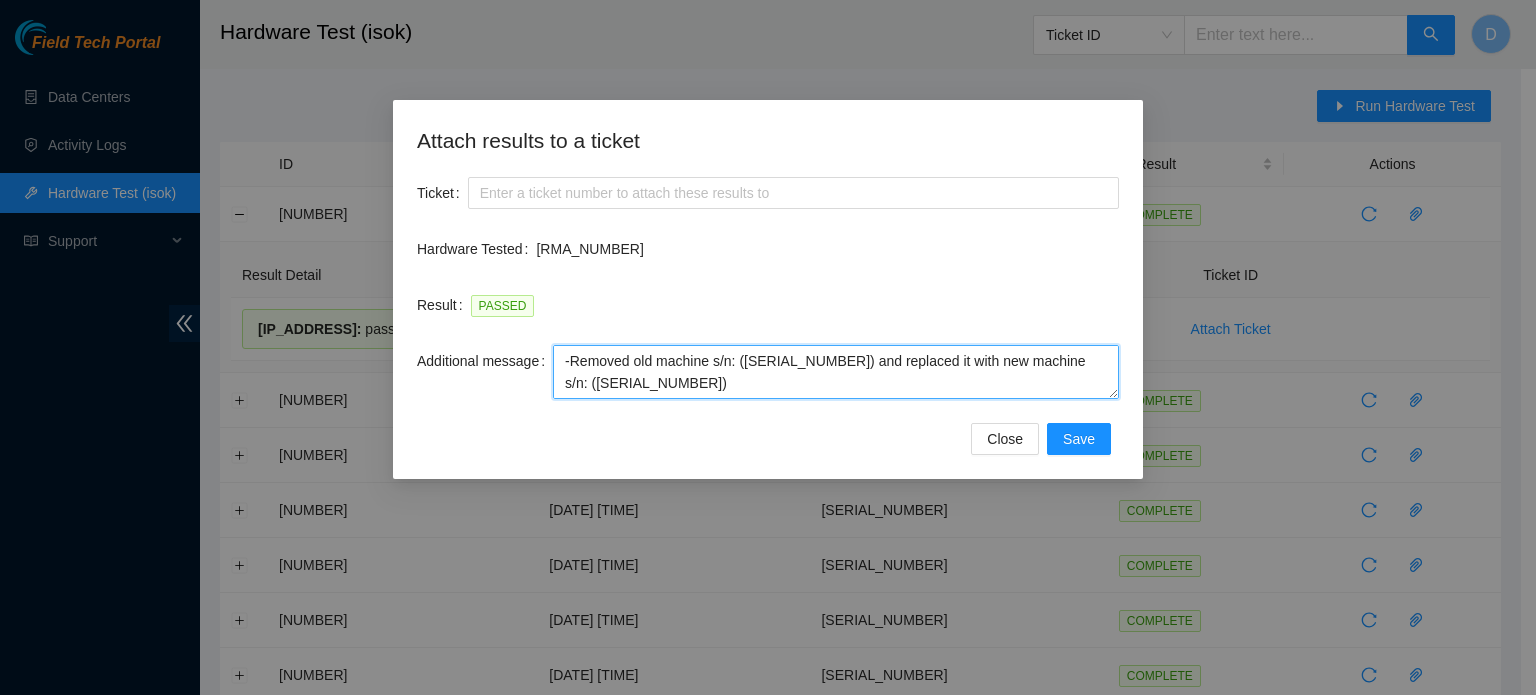 scroll, scrollTop: 104, scrollLeft: 0, axis: vertical 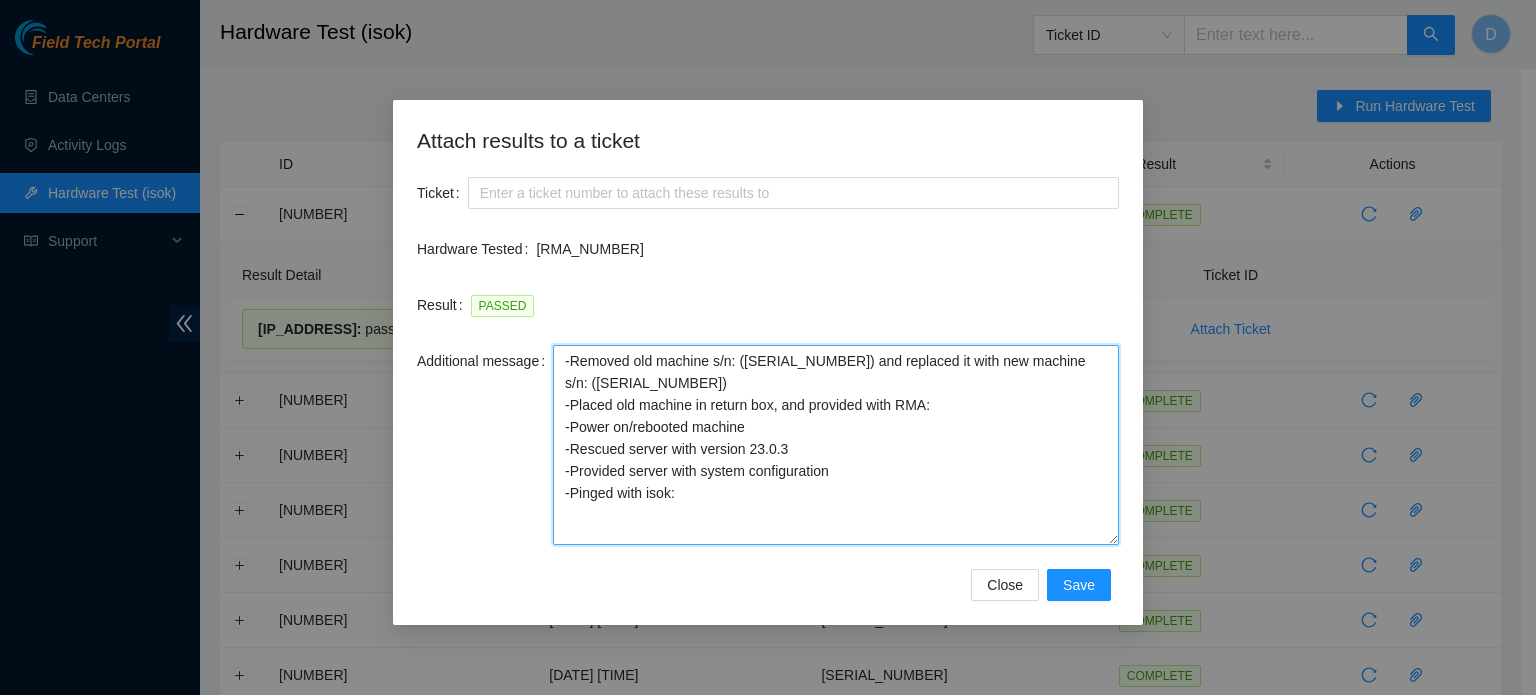 drag, startPoint x: 1116, startPoint y: 391, endPoint x: 1193, endPoint y: 302, distance: 117.68602 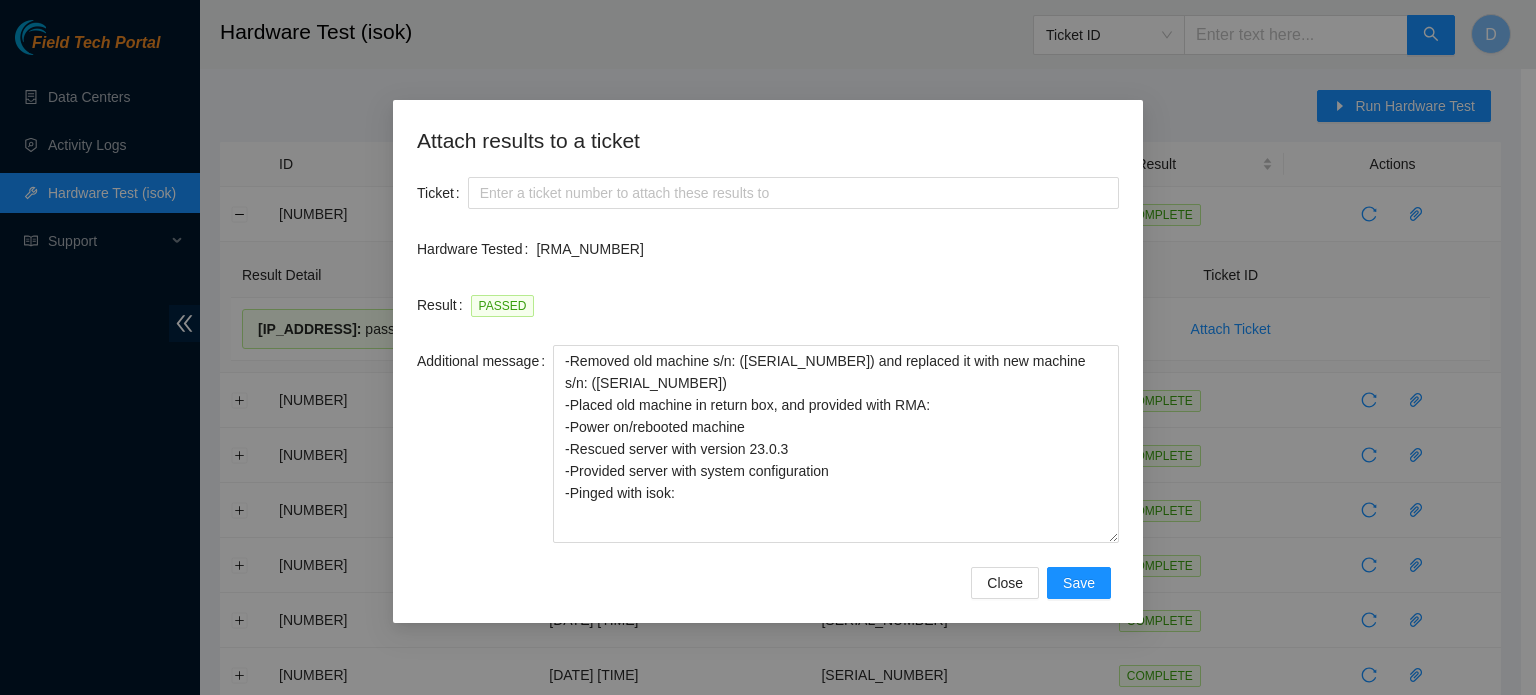 click on "Attach results to a ticket Ticket Hardware Tested B-V-5QLPCHH Result PASSED Additional message -Removed old machine s/n: ( ) and replaced it with new machine s/n: ( )
-Placed old machine in return box, and provided with RMA:
-Power on/rebooted machine
-Rescued server with version 23.0.3
-Provided server with system configuration
-Pinged with isok:
Close Save" at bounding box center (768, 347) 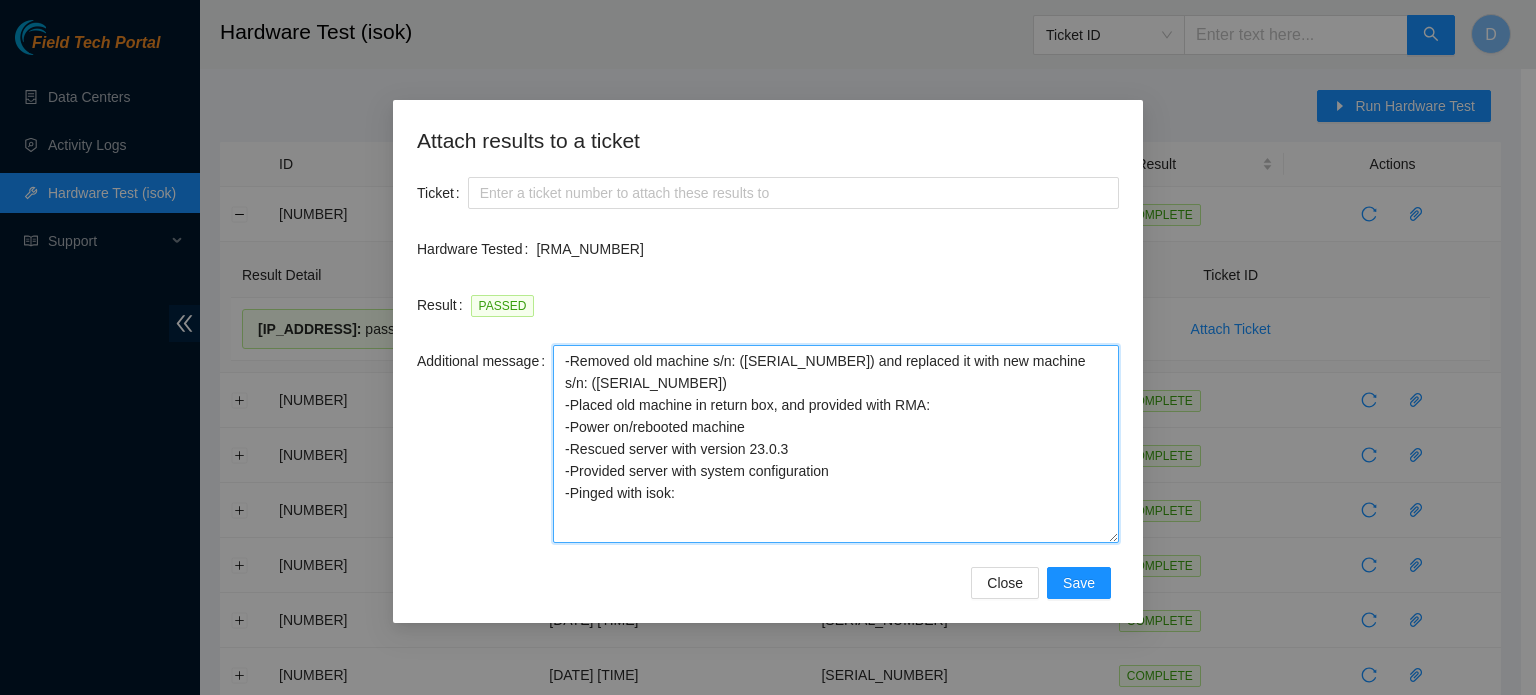 drag, startPoint x: 867, startPoint y: 401, endPoint x: 916, endPoint y: 393, distance: 49.648766 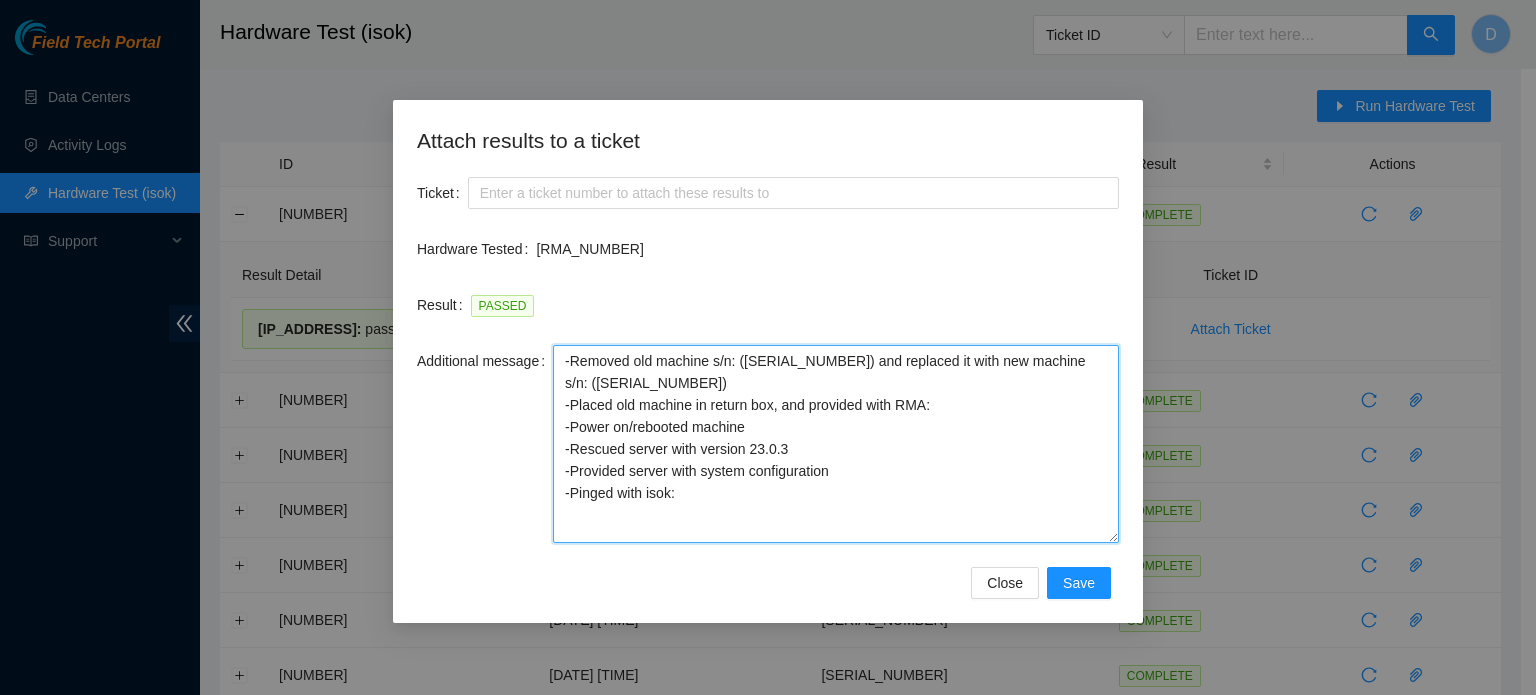 paste on "B-W-120KNRW" 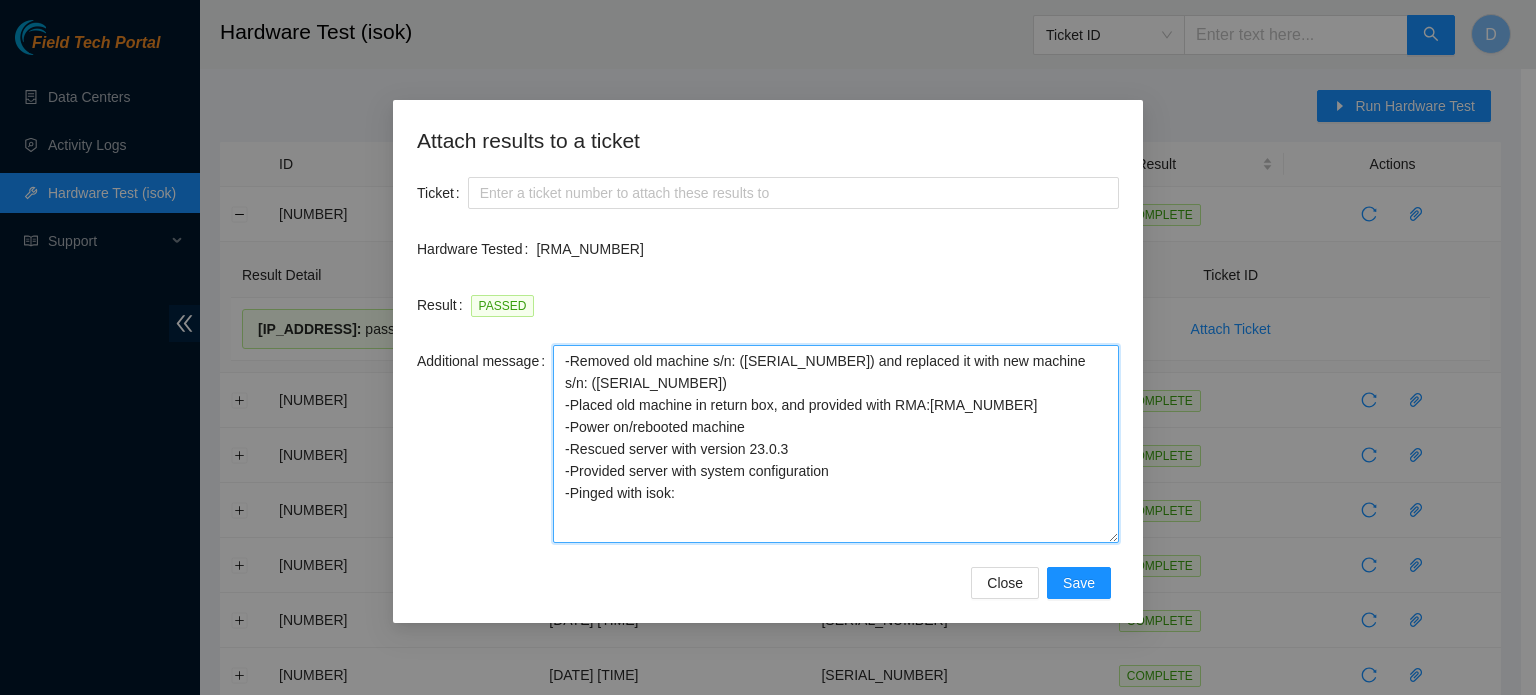 click on "-Removed old machine s/n: ( ) and replaced it with new machine s/n: ( )
-Placed old machine in return box, and provided with RMA:B-W-120KNRW
-Power on/rebooted machine
-Rescued server with version 23.0.3
-Provided server with system configuration
-Pinged with isok:" at bounding box center [836, 444] 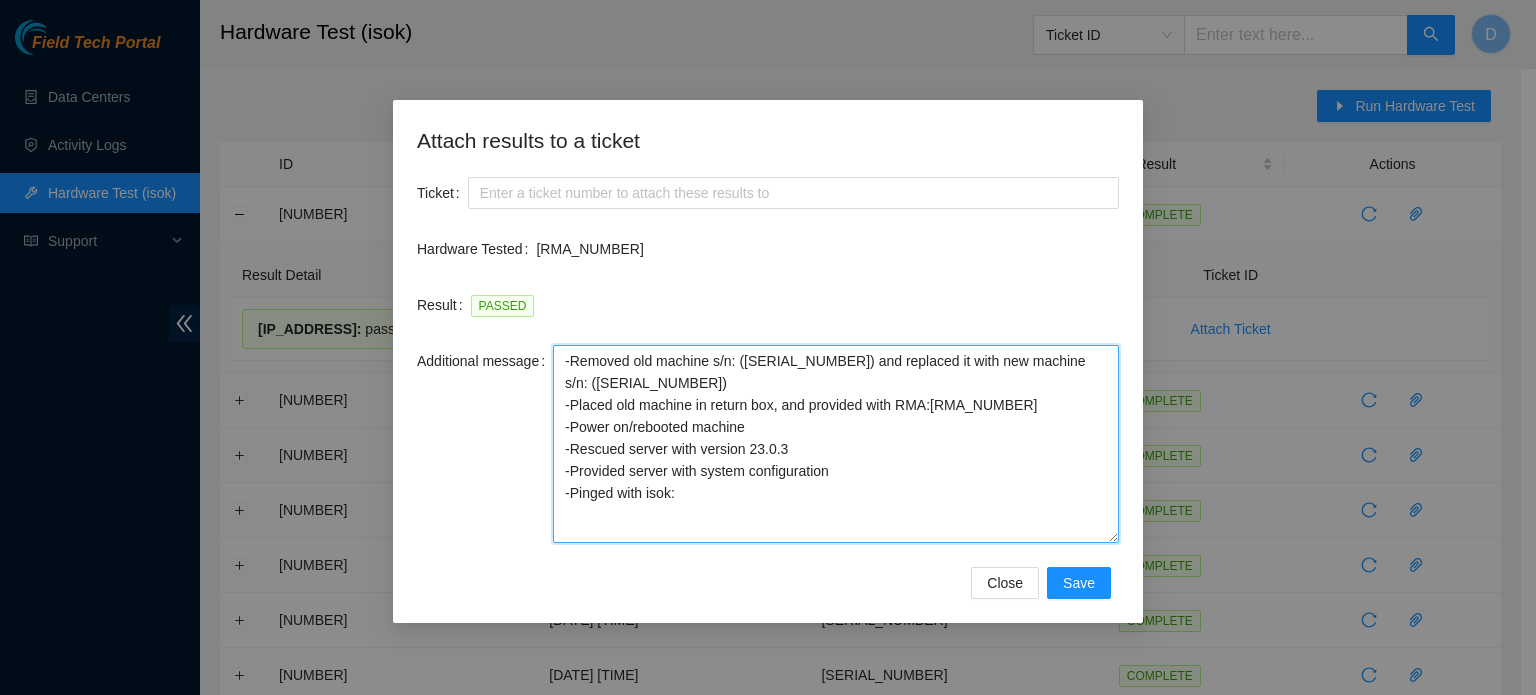 paste on "CT-4240222-00155" 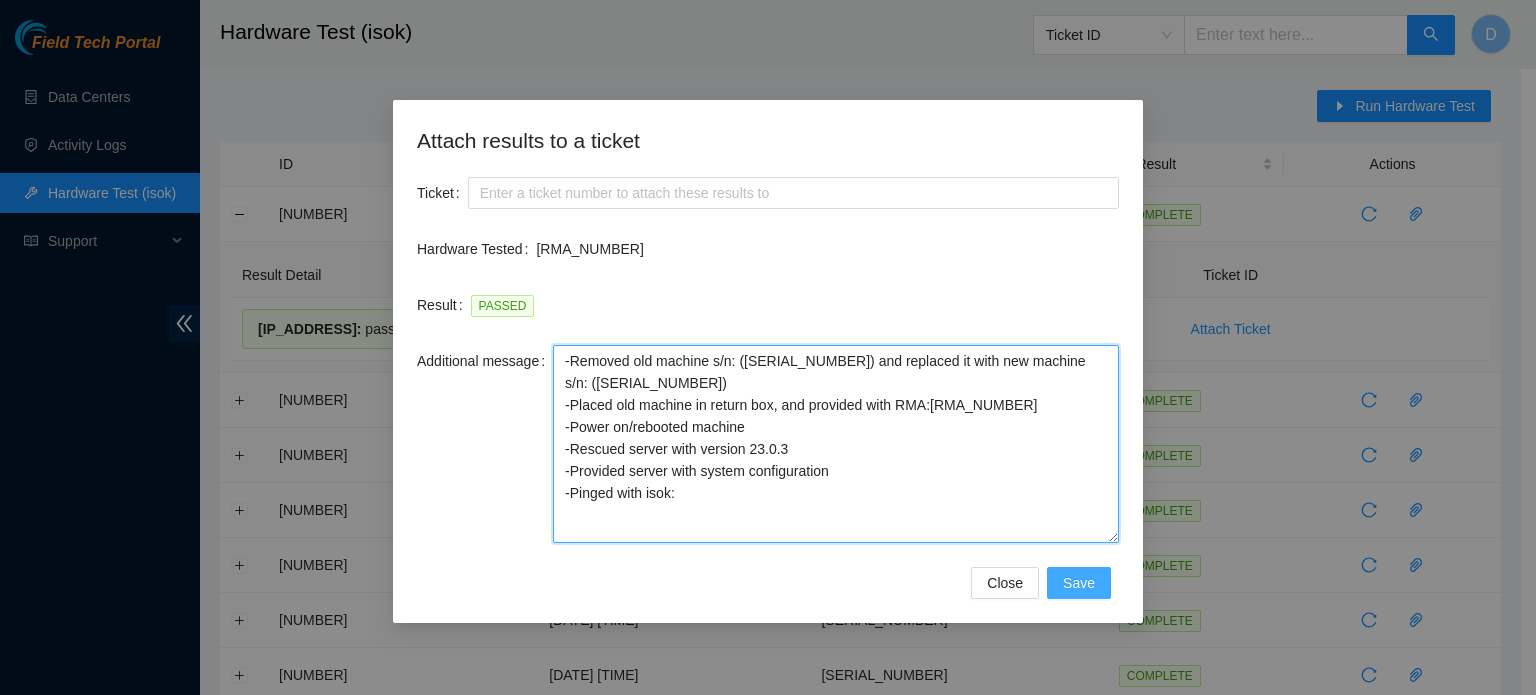 type on "-Removed old machine s/n: (CT-4240222-00126 ) and replaced it with new machine s/n: ( CT-4240222-00155 )
-Placed old machine in return box, and provided with RMA:B-W-120KNRW
-Power on/rebooted machine
-Rescued server with version 23.0.3
-Provided server with system configuration
-Pinged with isok:" 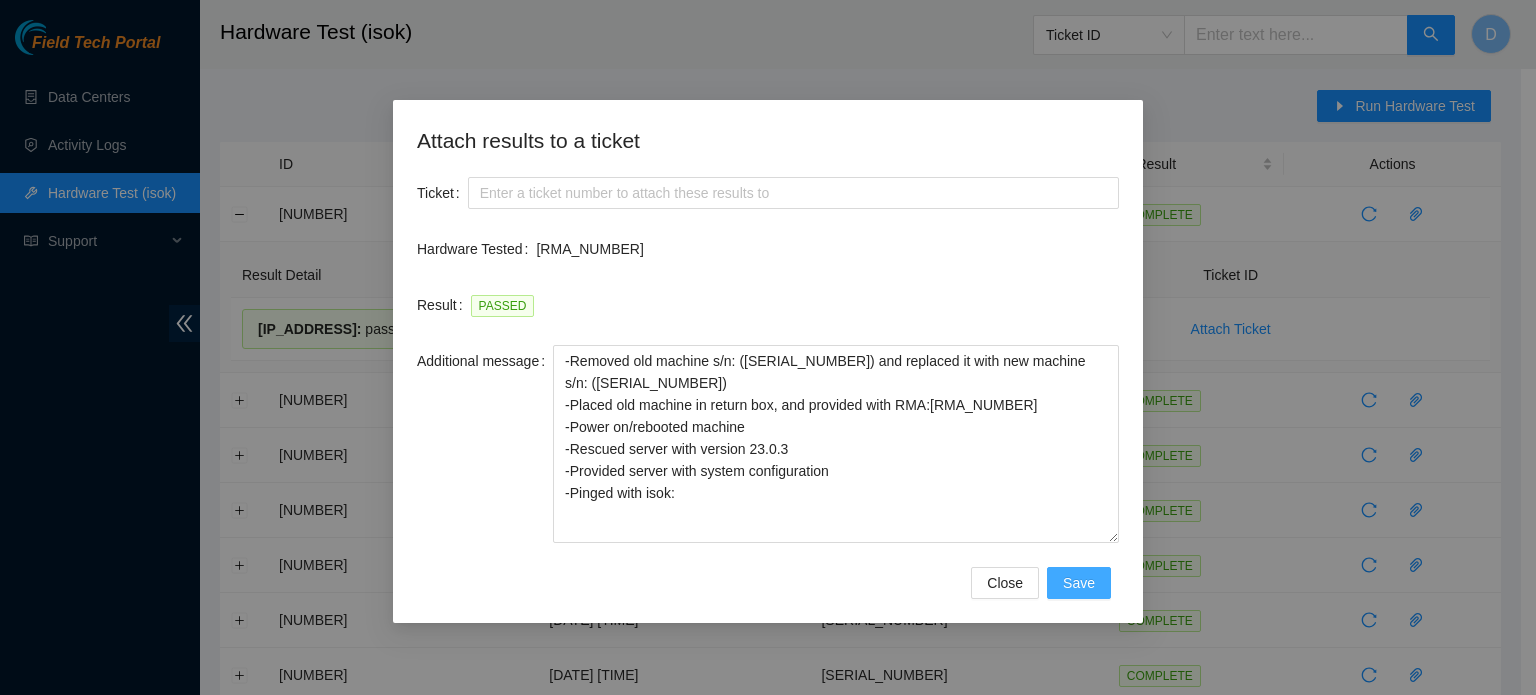 click on "Save" at bounding box center (1079, 583) 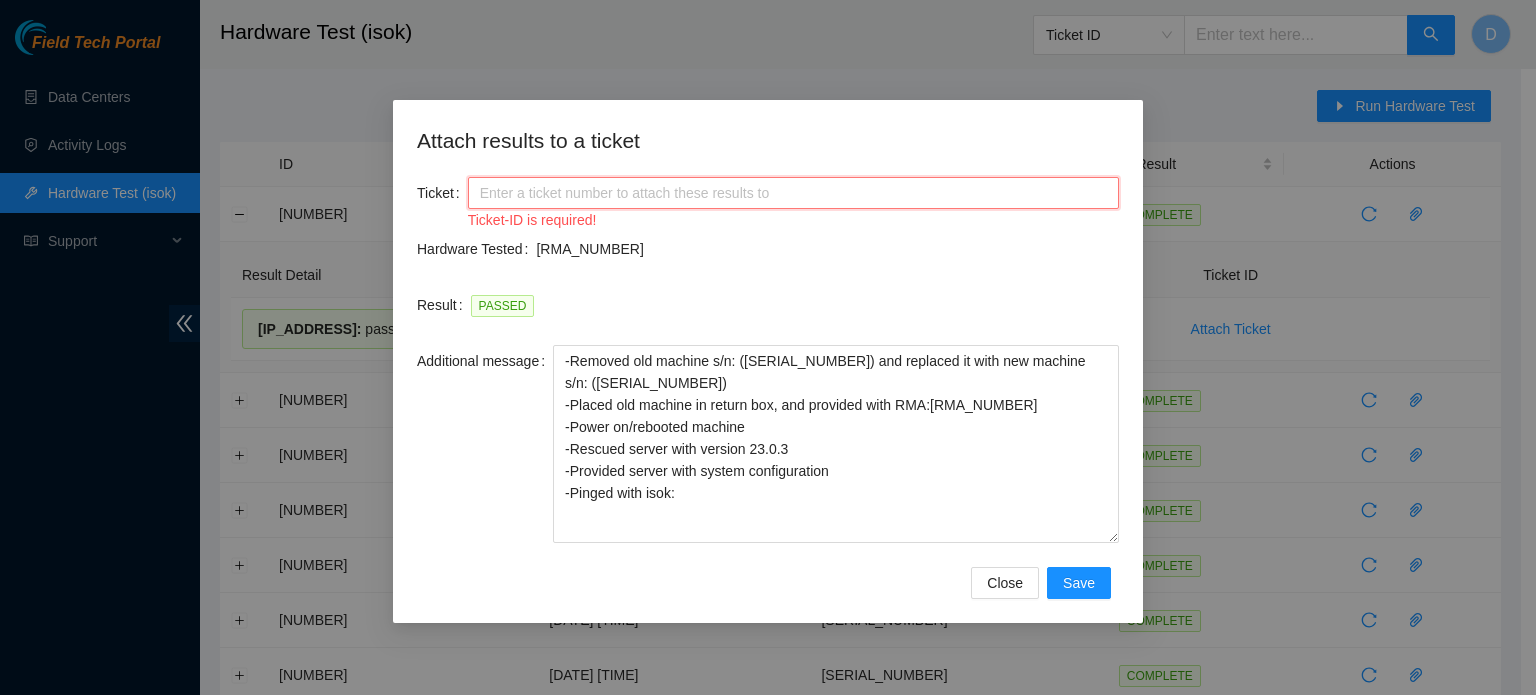 click on "Ticket" at bounding box center [793, 193] 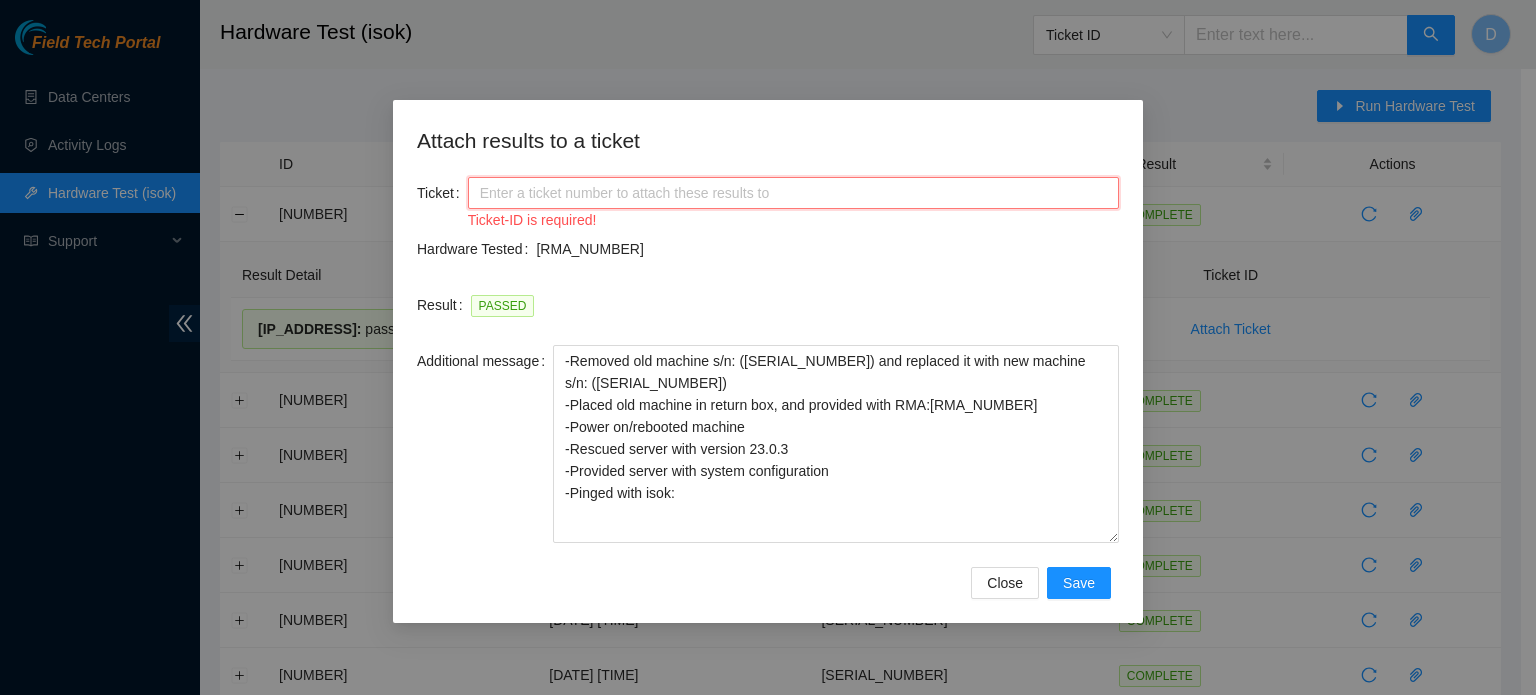 paste on "B-V-5QLPCHH" 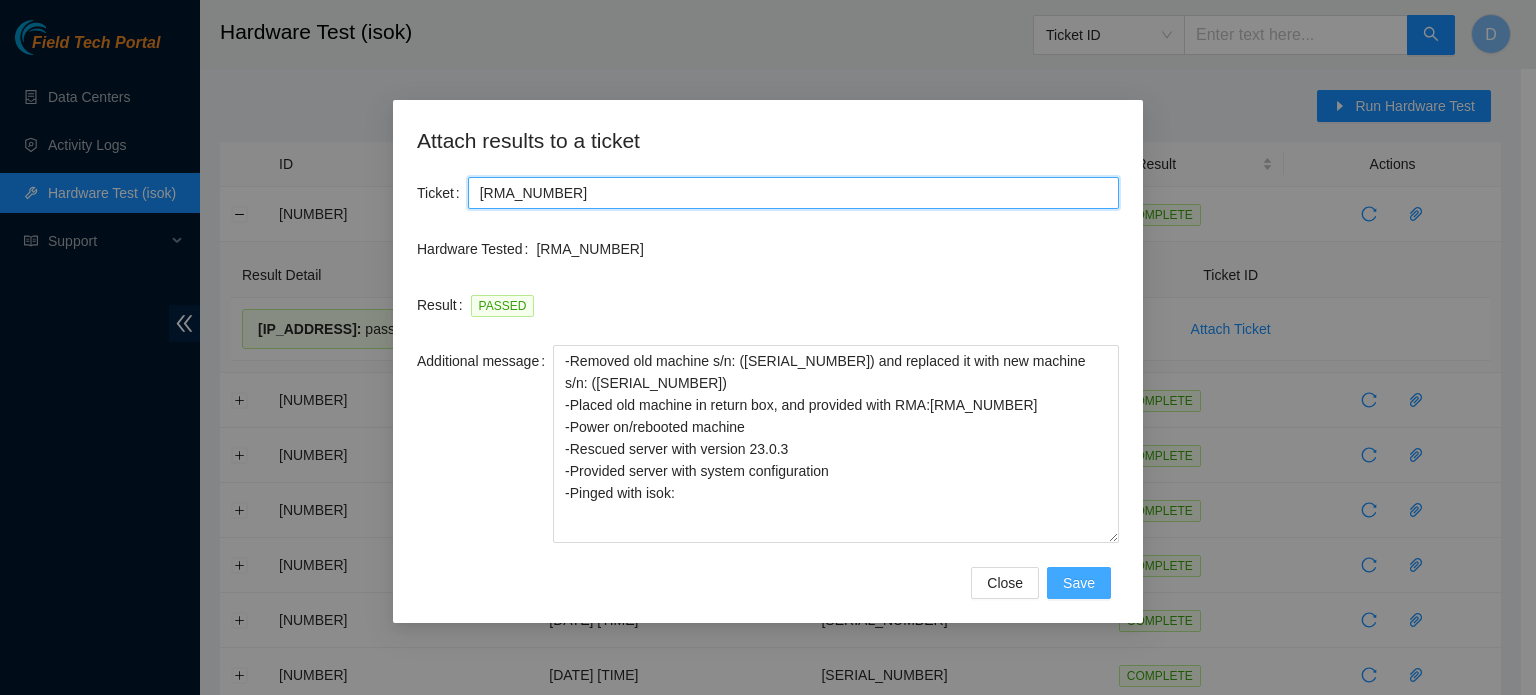 type on "B-V-5QLPCHH" 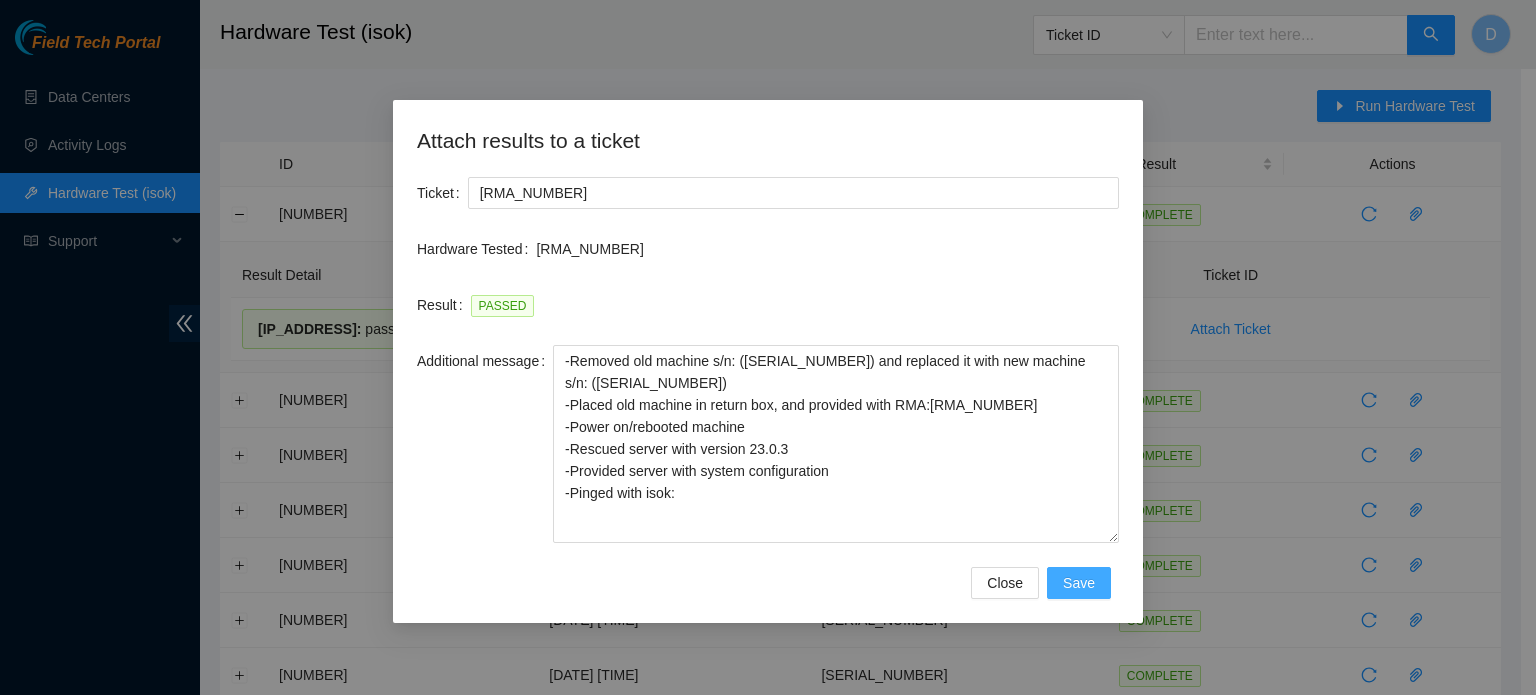 click on "Save" at bounding box center (1079, 583) 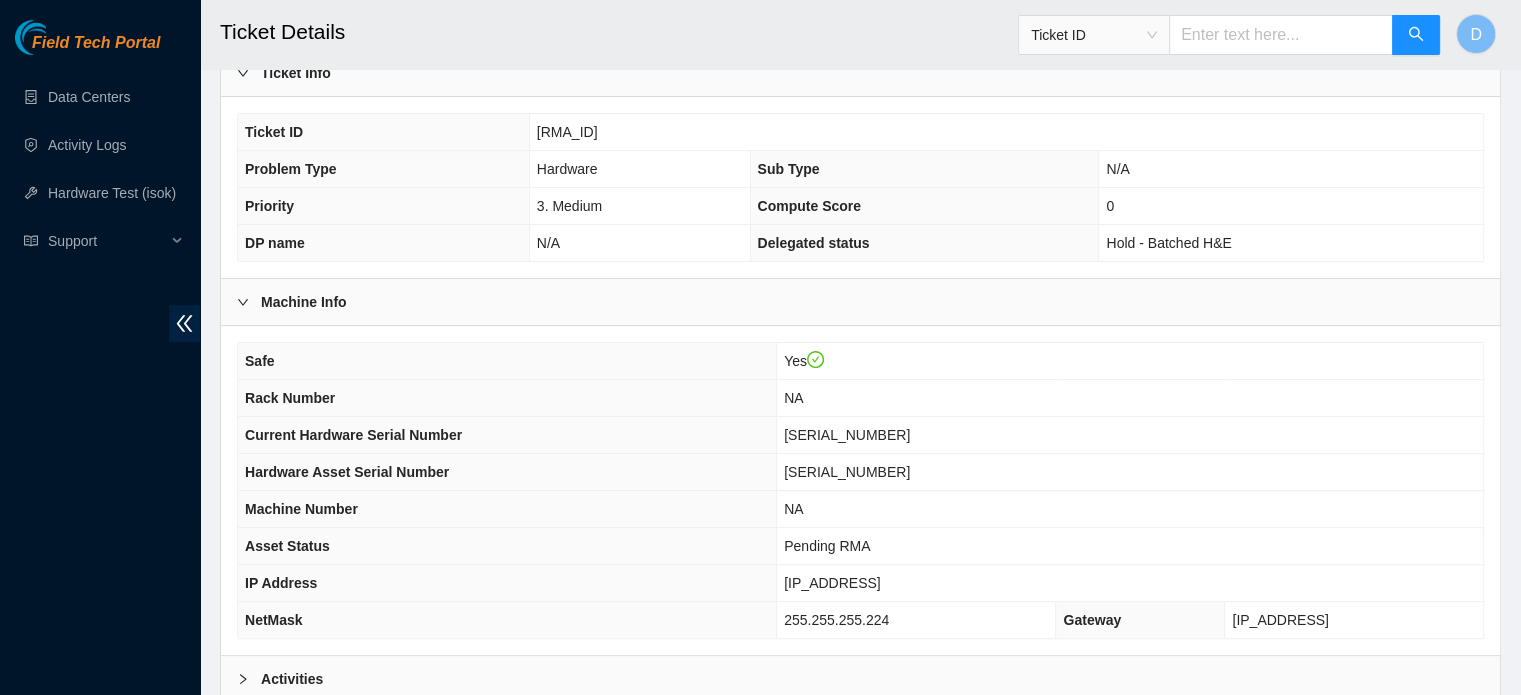 scroll, scrollTop: 633, scrollLeft: 0, axis: vertical 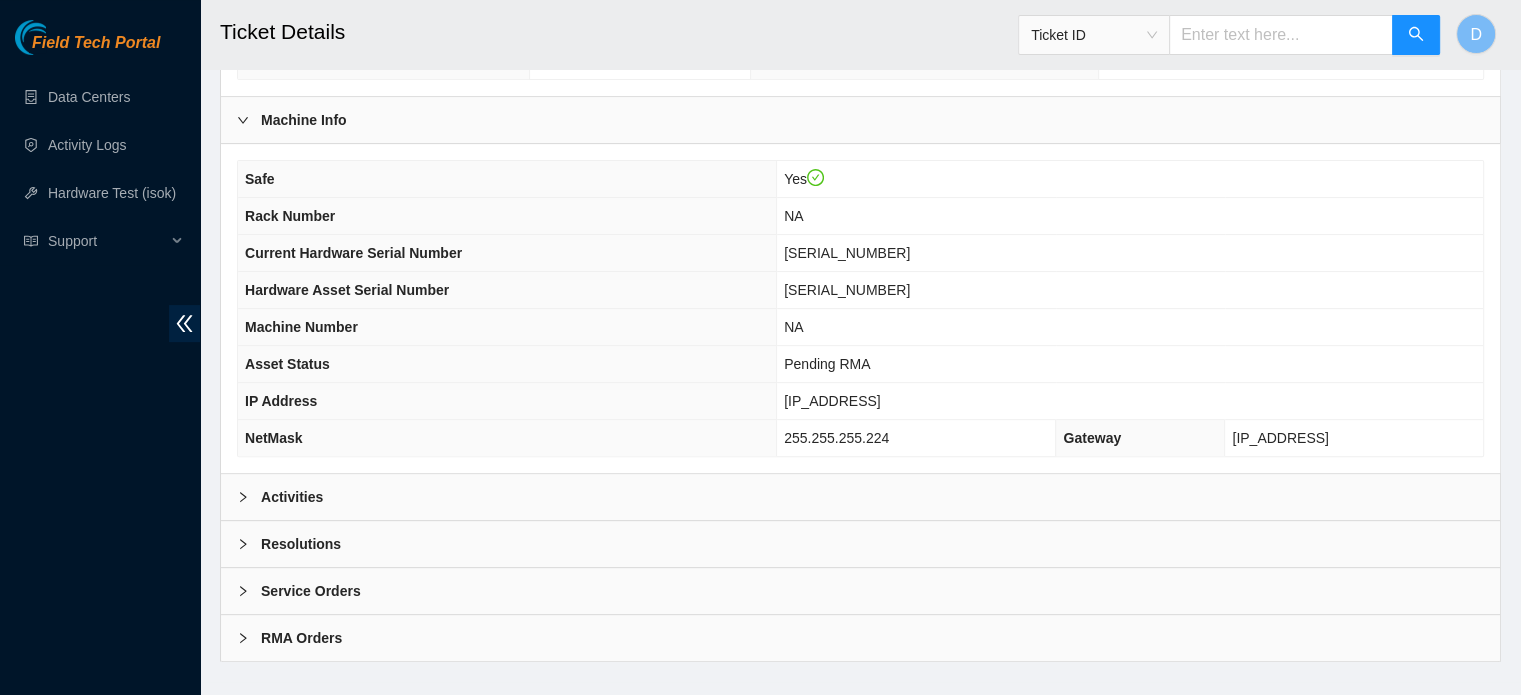 click on "Activities" at bounding box center (292, 497) 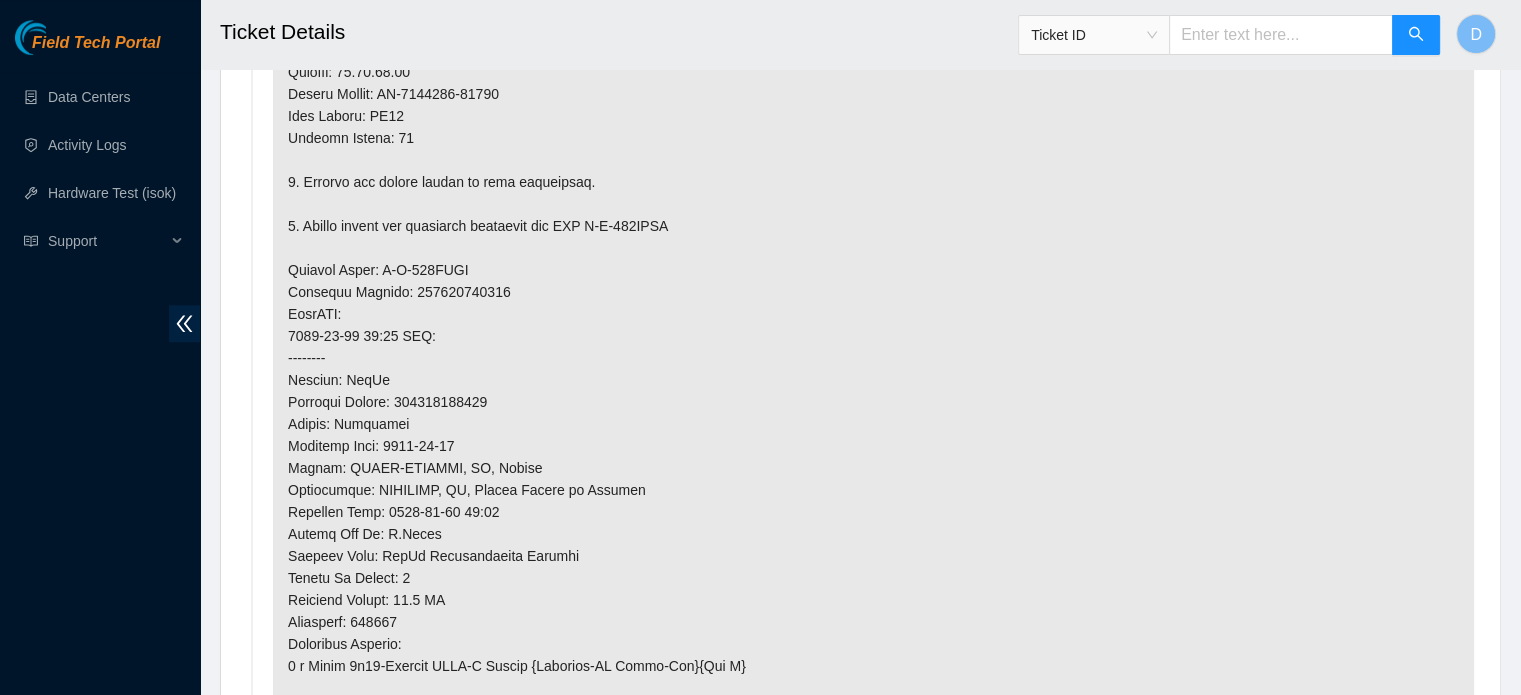scroll, scrollTop: 1833, scrollLeft: 0, axis: vertical 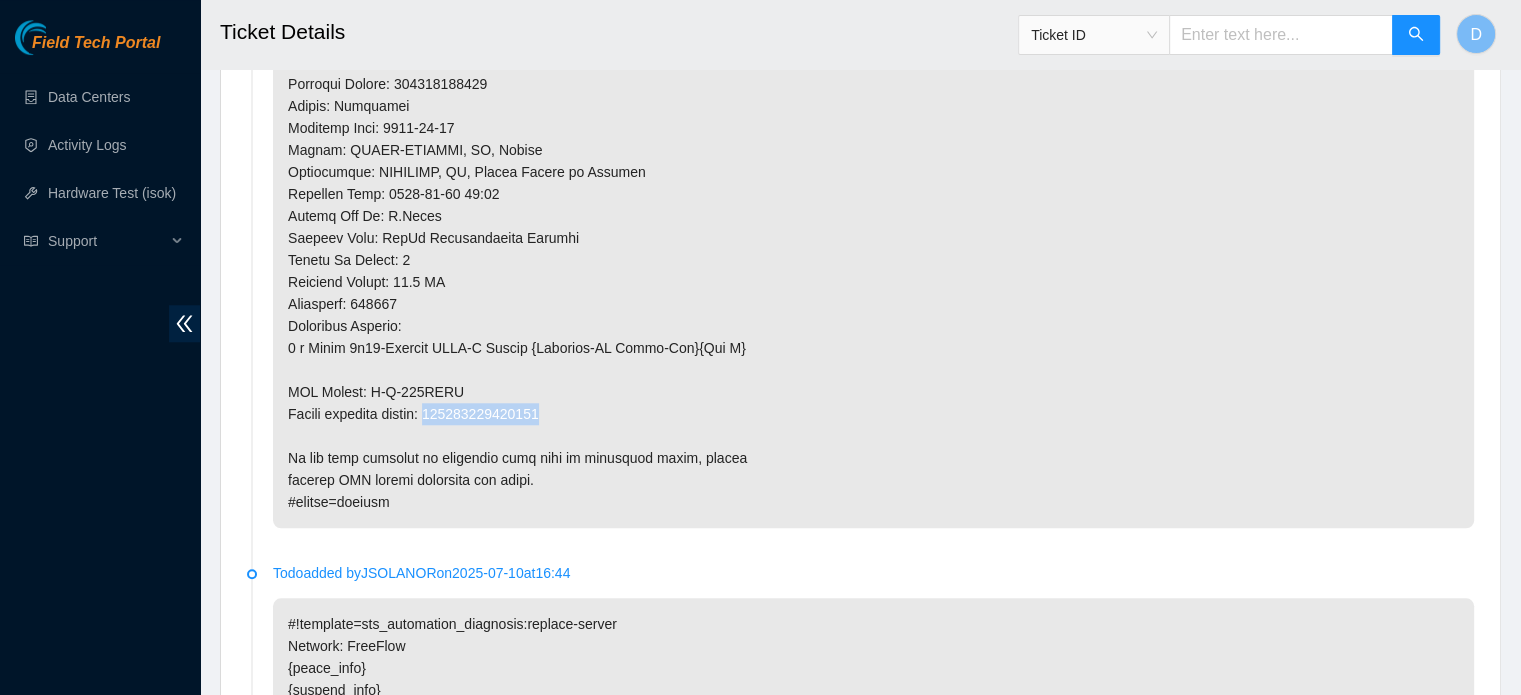 drag, startPoint x: 442, startPoint y: 389, endPoint x: 692, endPoint y: 394, distance: 250.04999 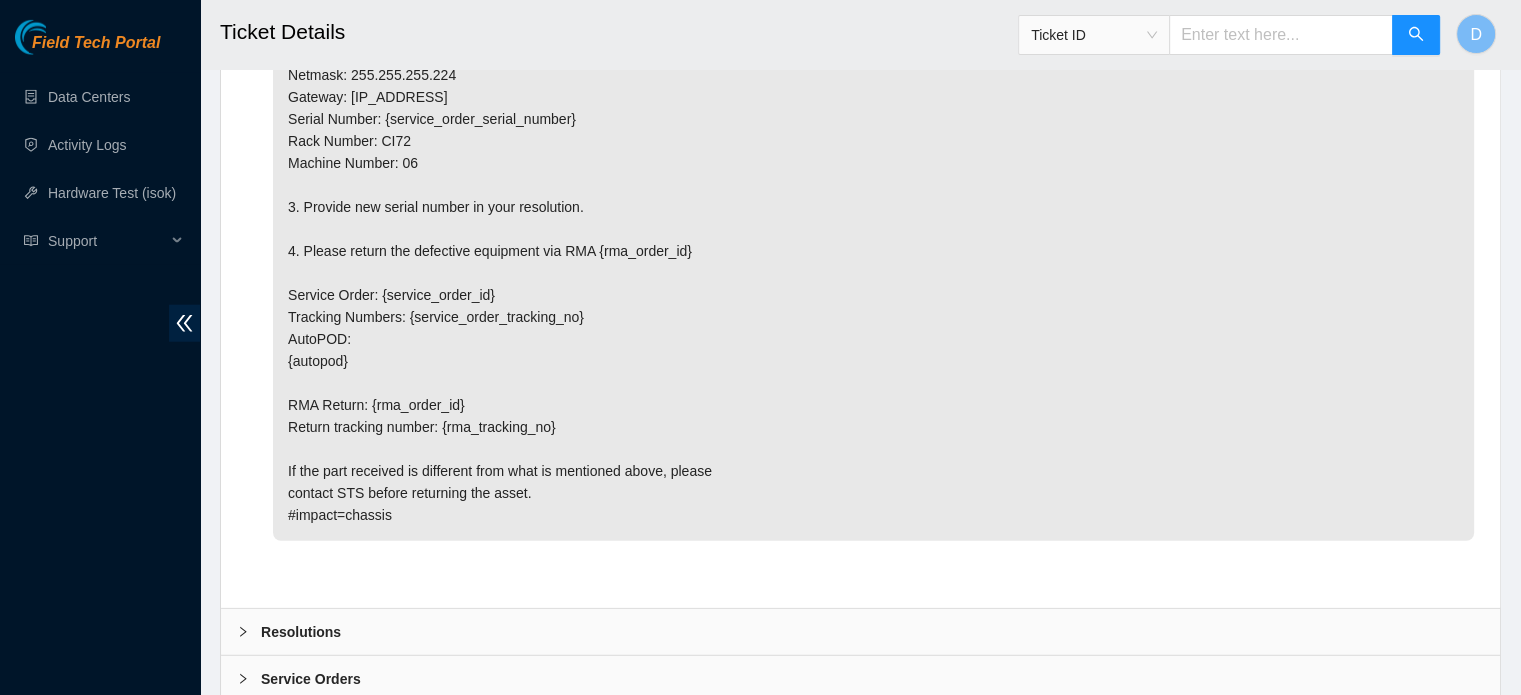 scroll, scrollTop: 5124, scrollLeft: 0, axis: vertical 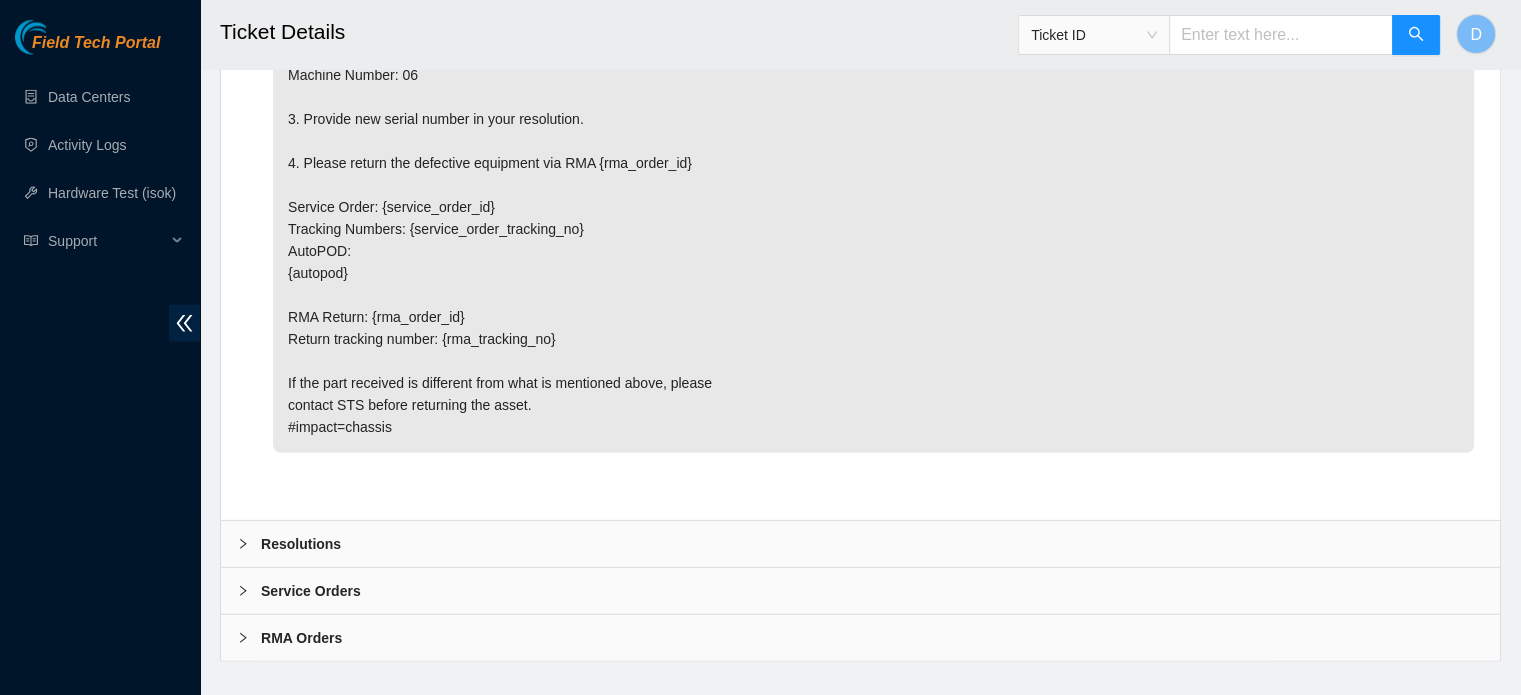 click on "Resolutions" at bounding box center [301, 544] 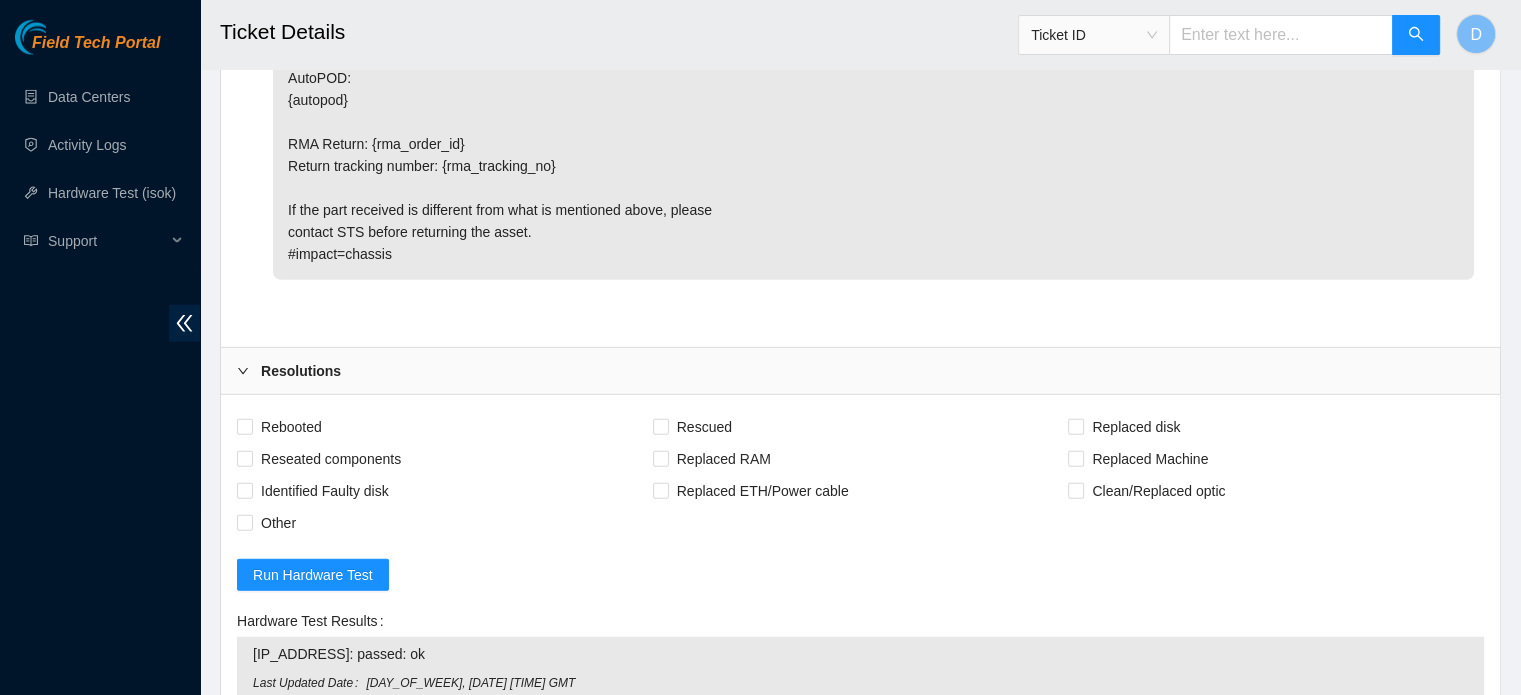 scroll, scrollTop: 5624, scrollLeft: 0, axis: vertical 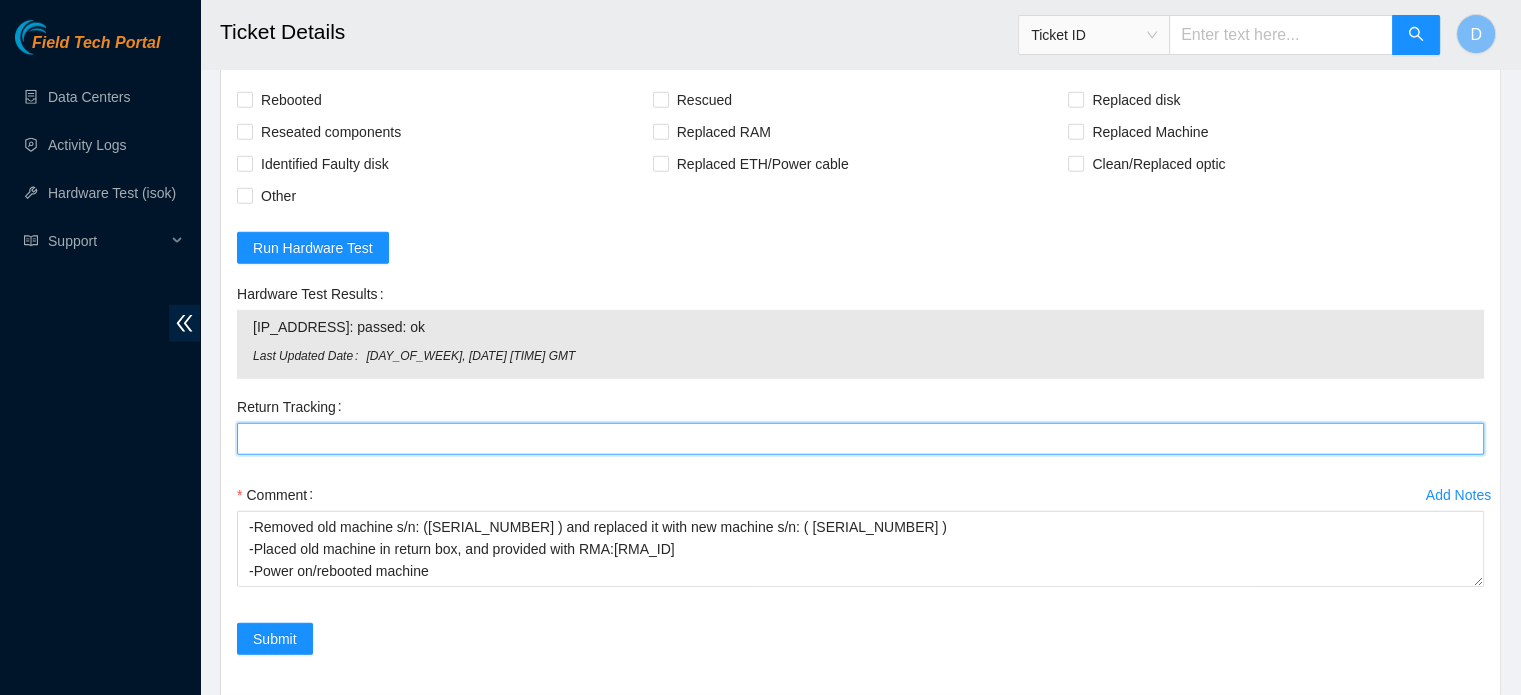 click on "Return Tracking" at bounding box center [860, 439] 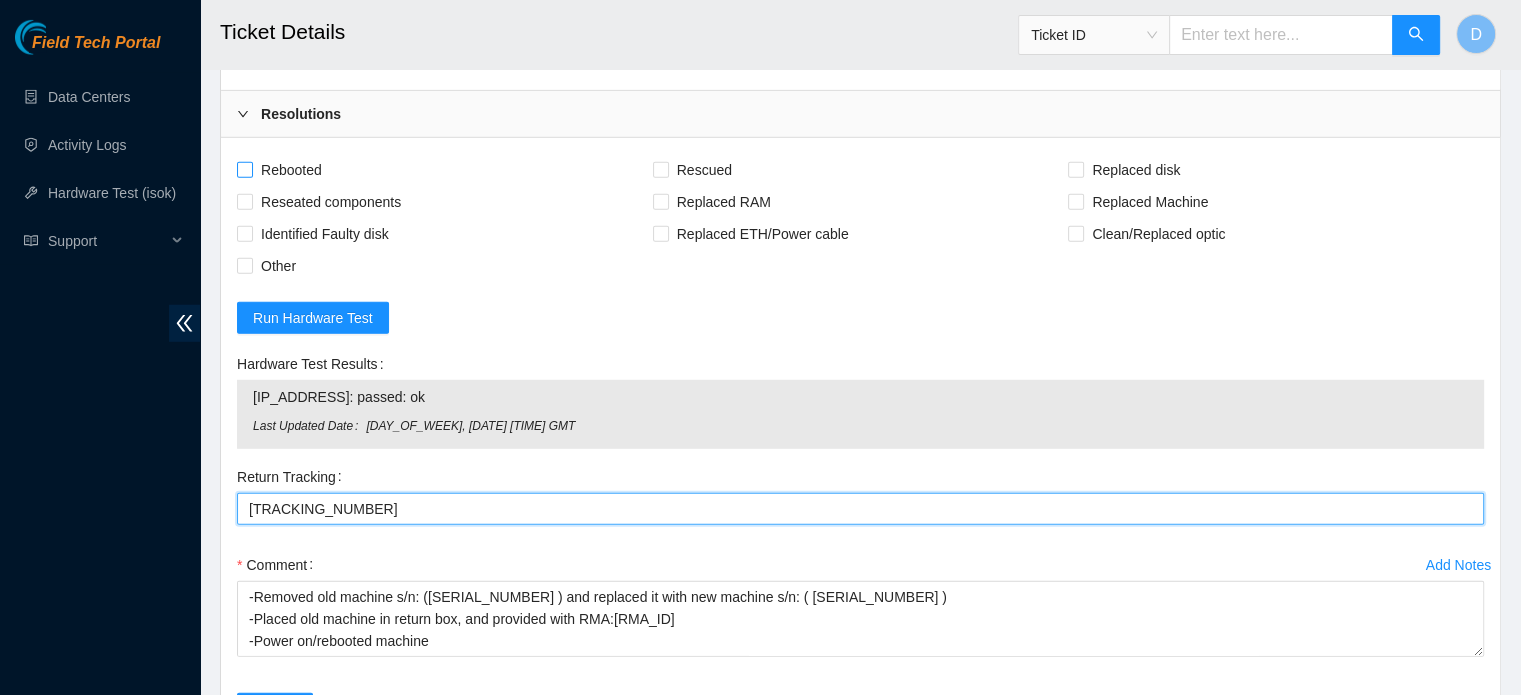 scroll, scrollTop: 5524, scrollLeft: 0, axis: vertical 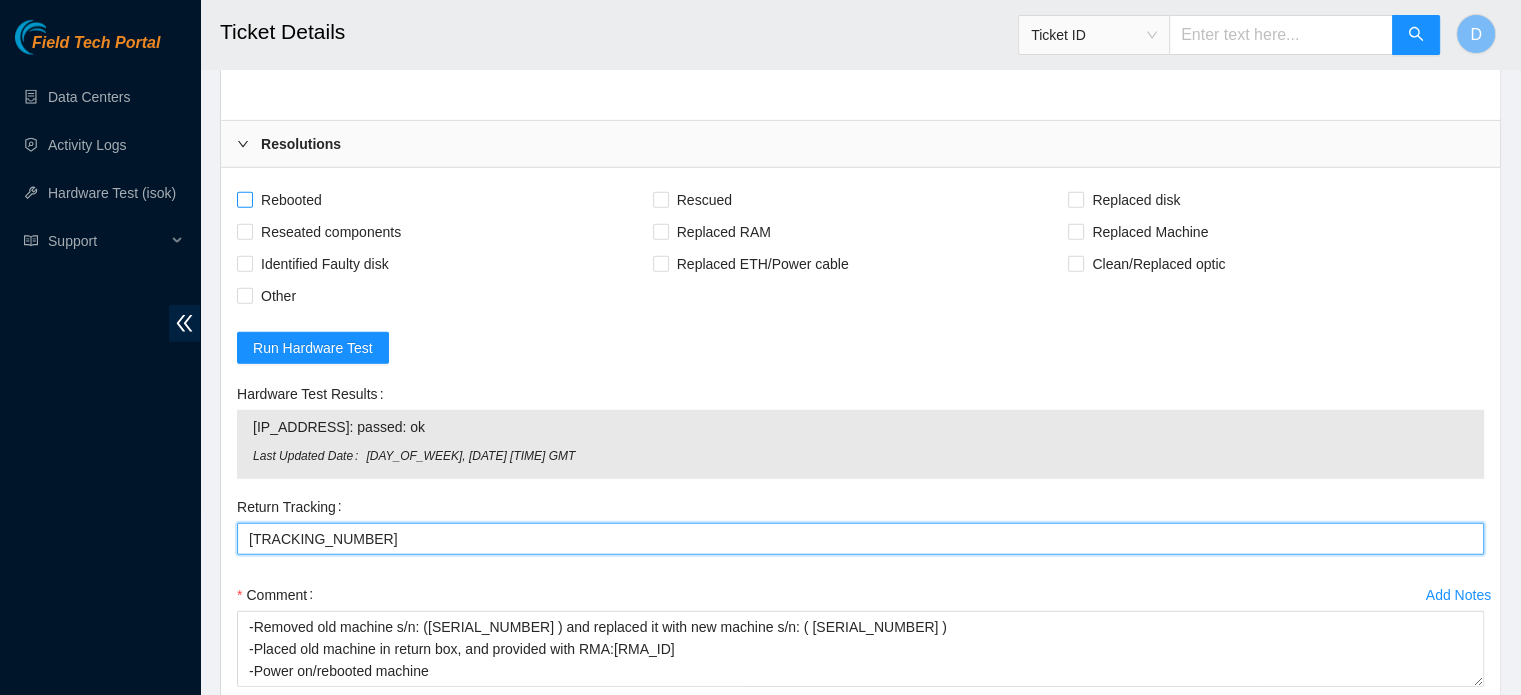 type on "093642900249587" 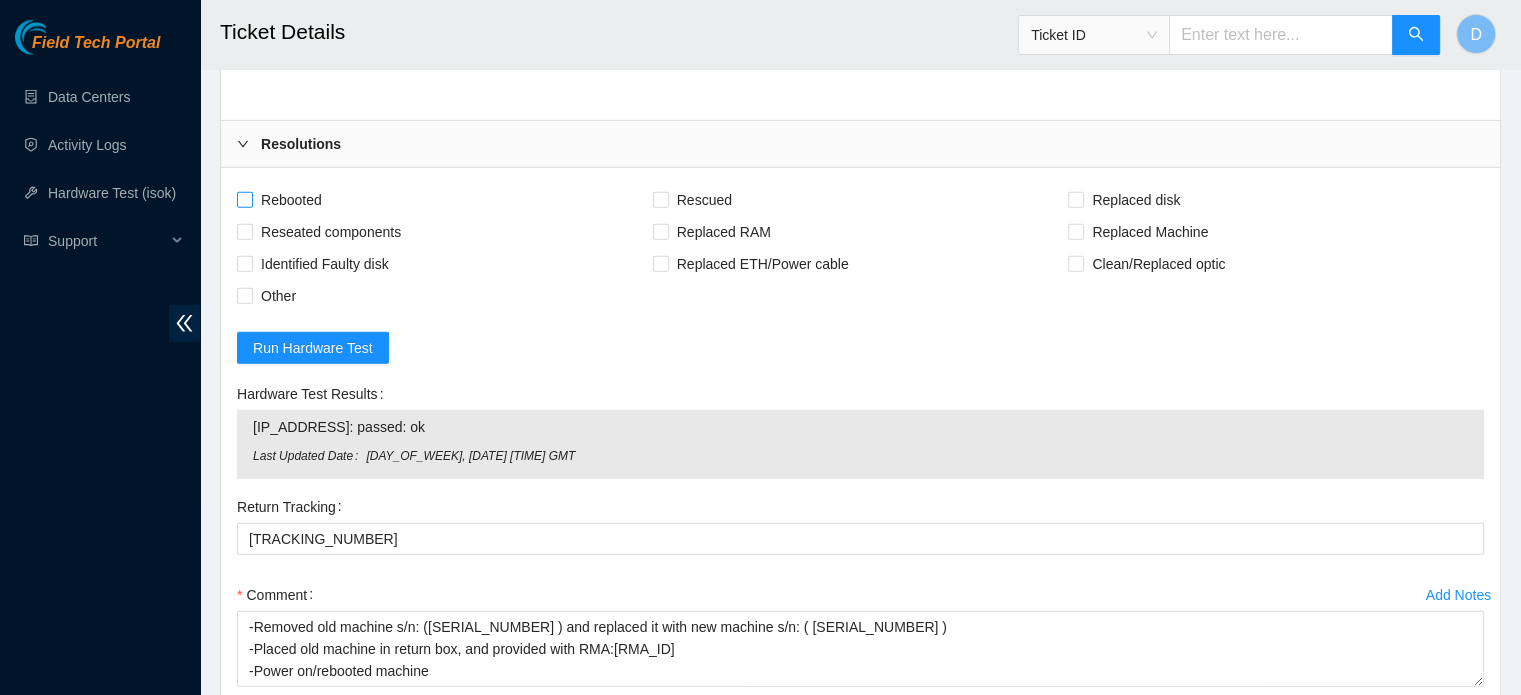 click on "Rebooted" at bounding box center (291, 200) 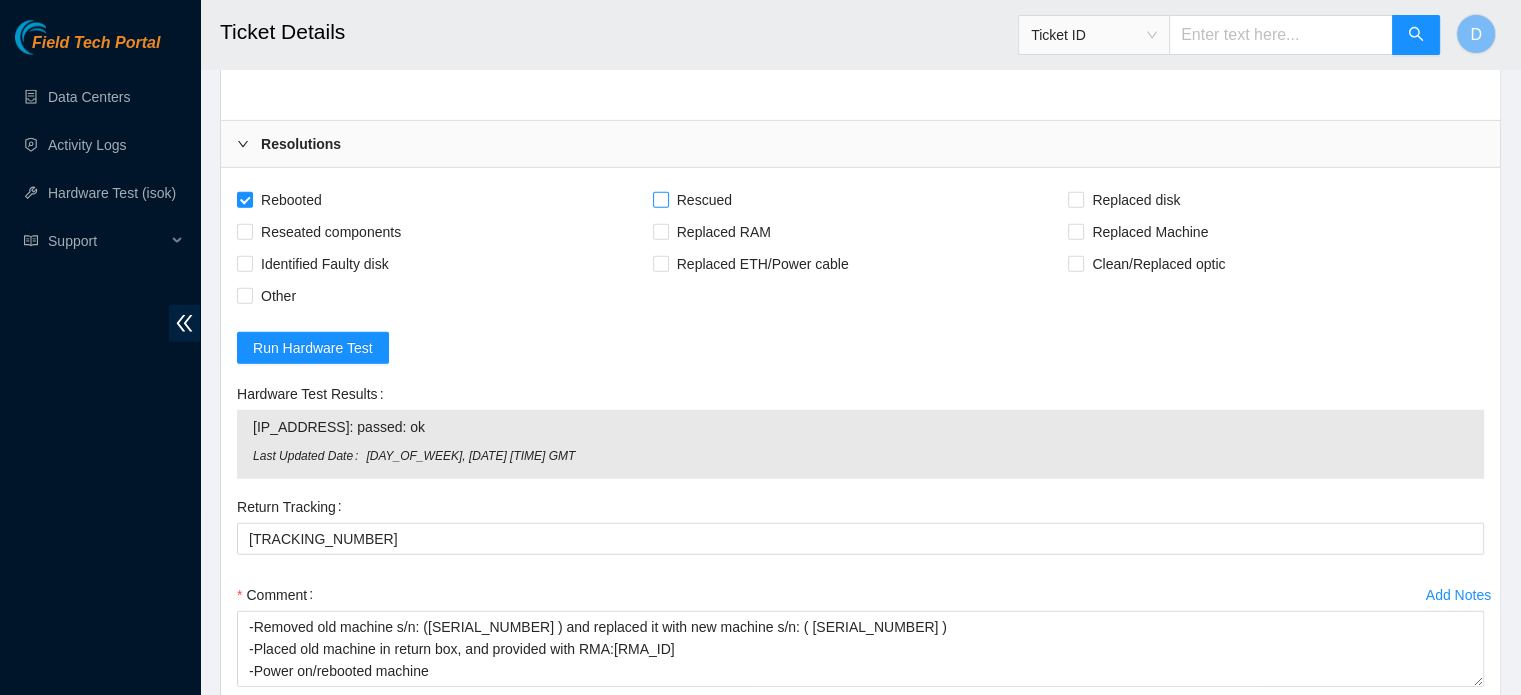 click on "Rescued" at bounding box center [704, 200] 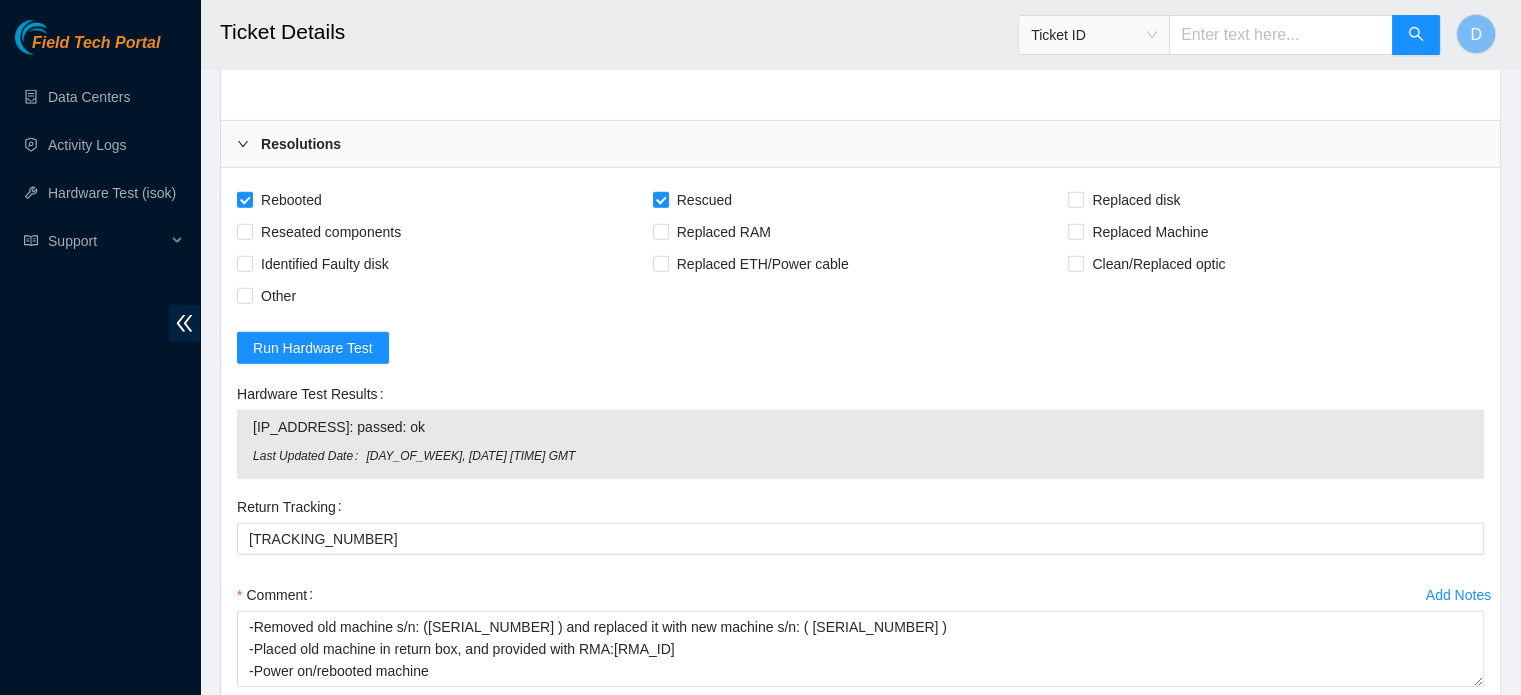 drag, startPoint x: 1094, startPoint y: 203, endPoint x: 1044, endPoint y: 227, distance: 55.461697 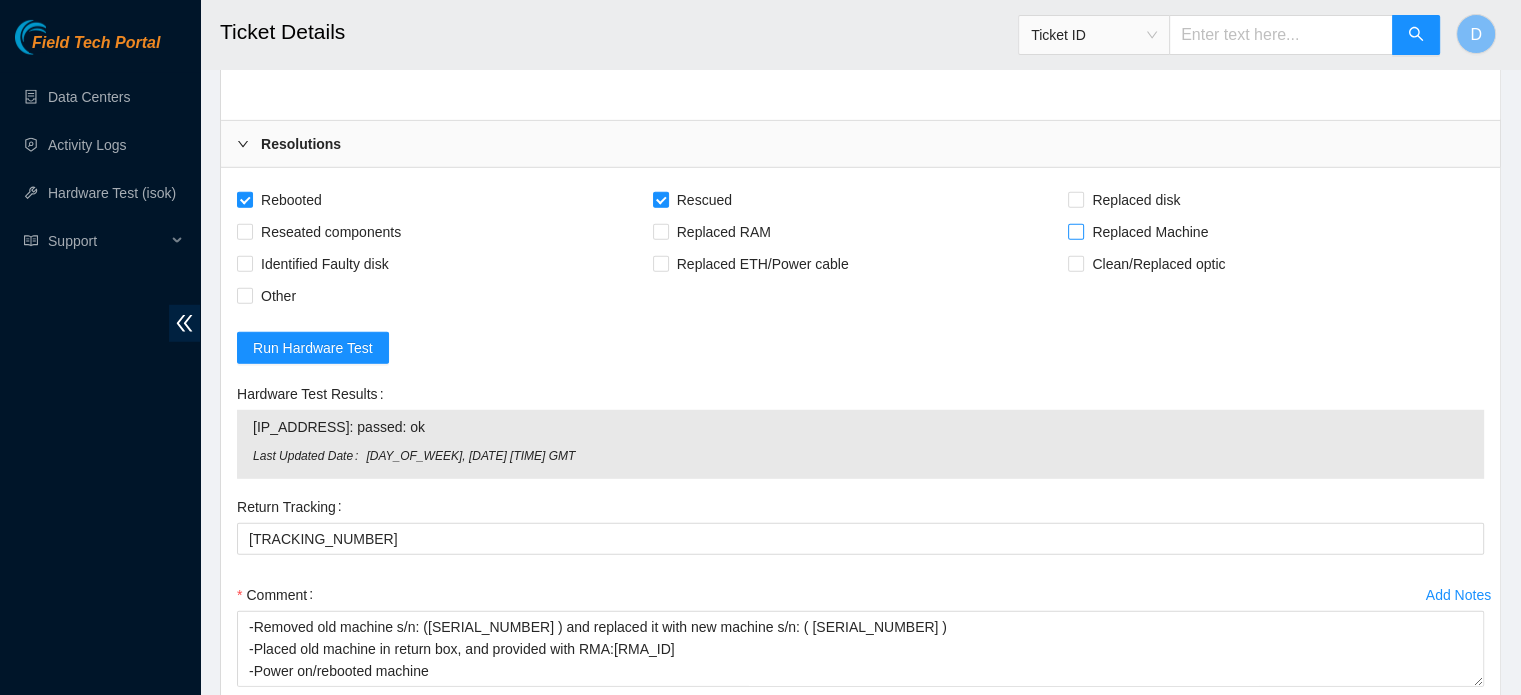 click on "Replaced Machine" at bounding box center [1075, 231] 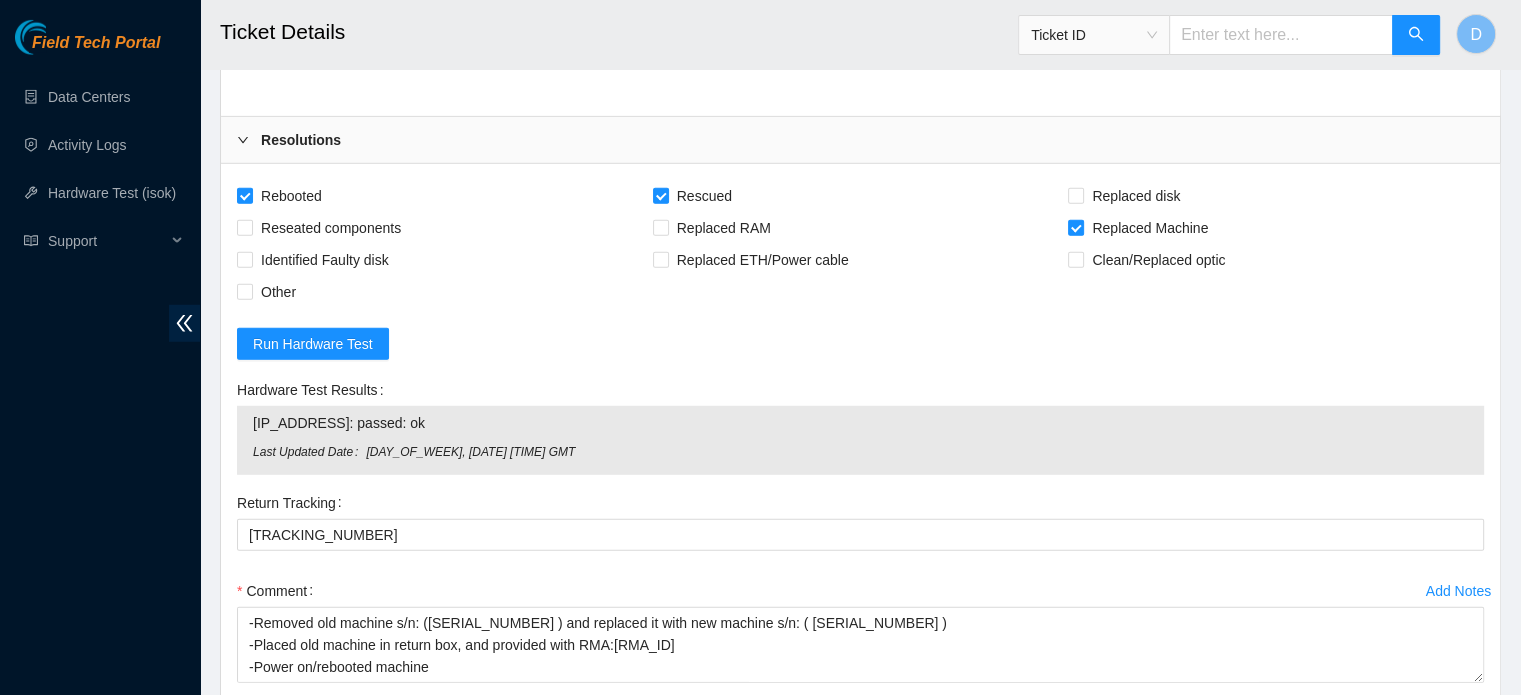 scroll, scrollTop: 5752, scrollLeft: 0, axis: vertical 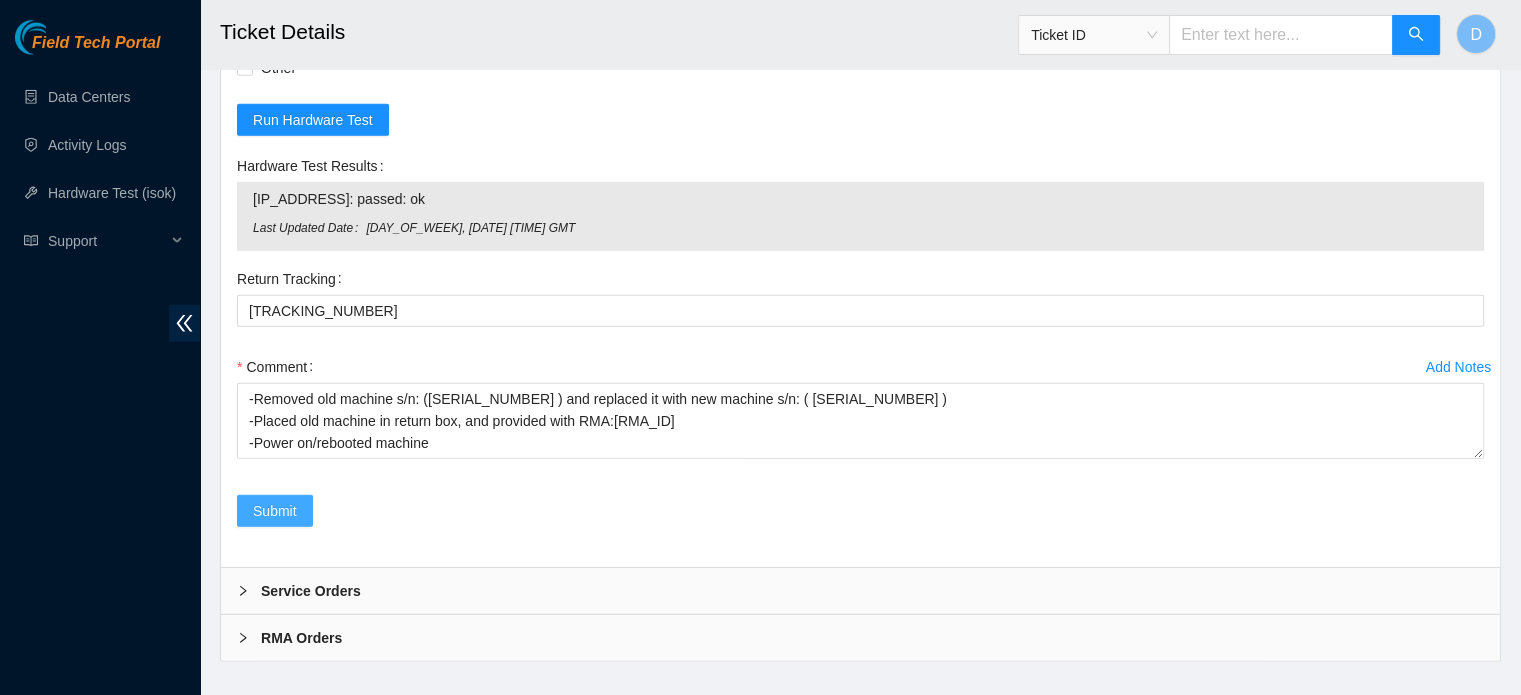 click on "Submit" at bounding box center [275, 511] 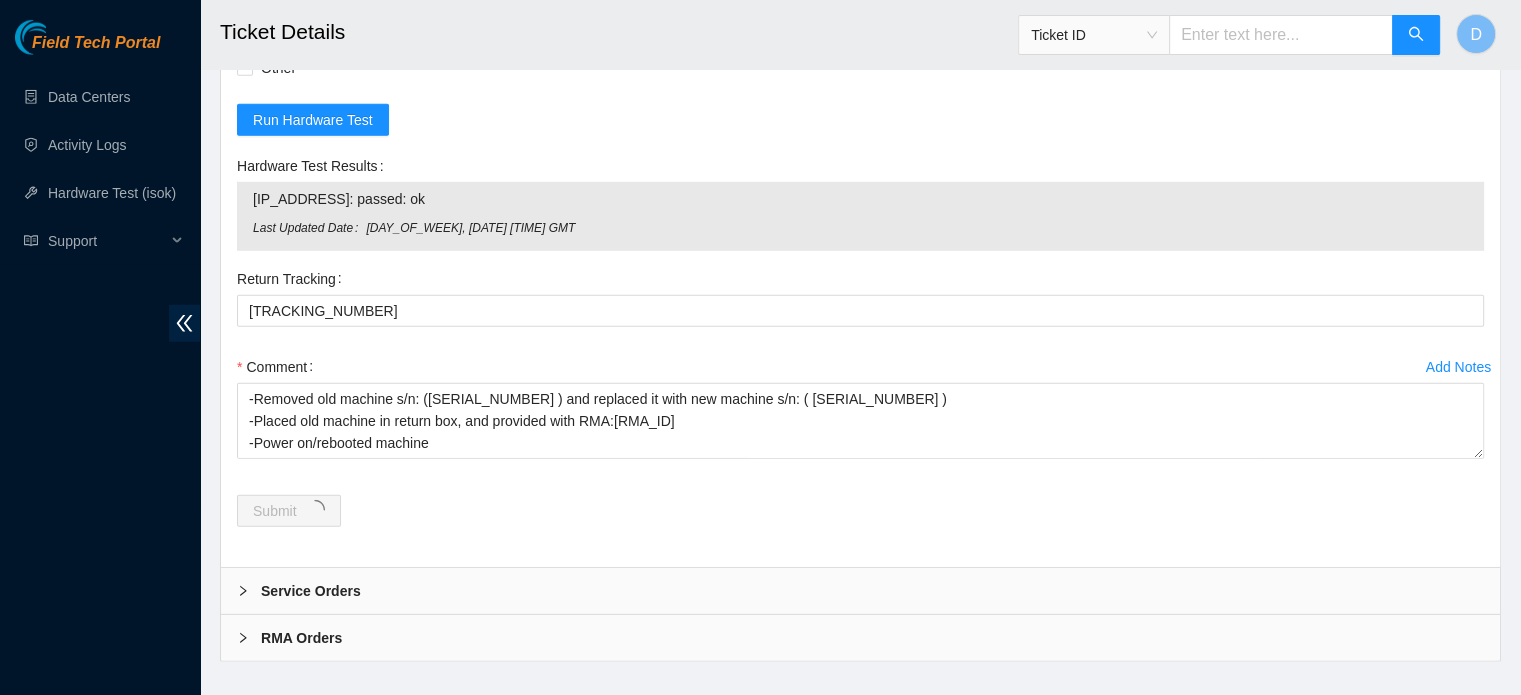 scroll, scrollTop: 0, scrollLeft: 0, axis: both 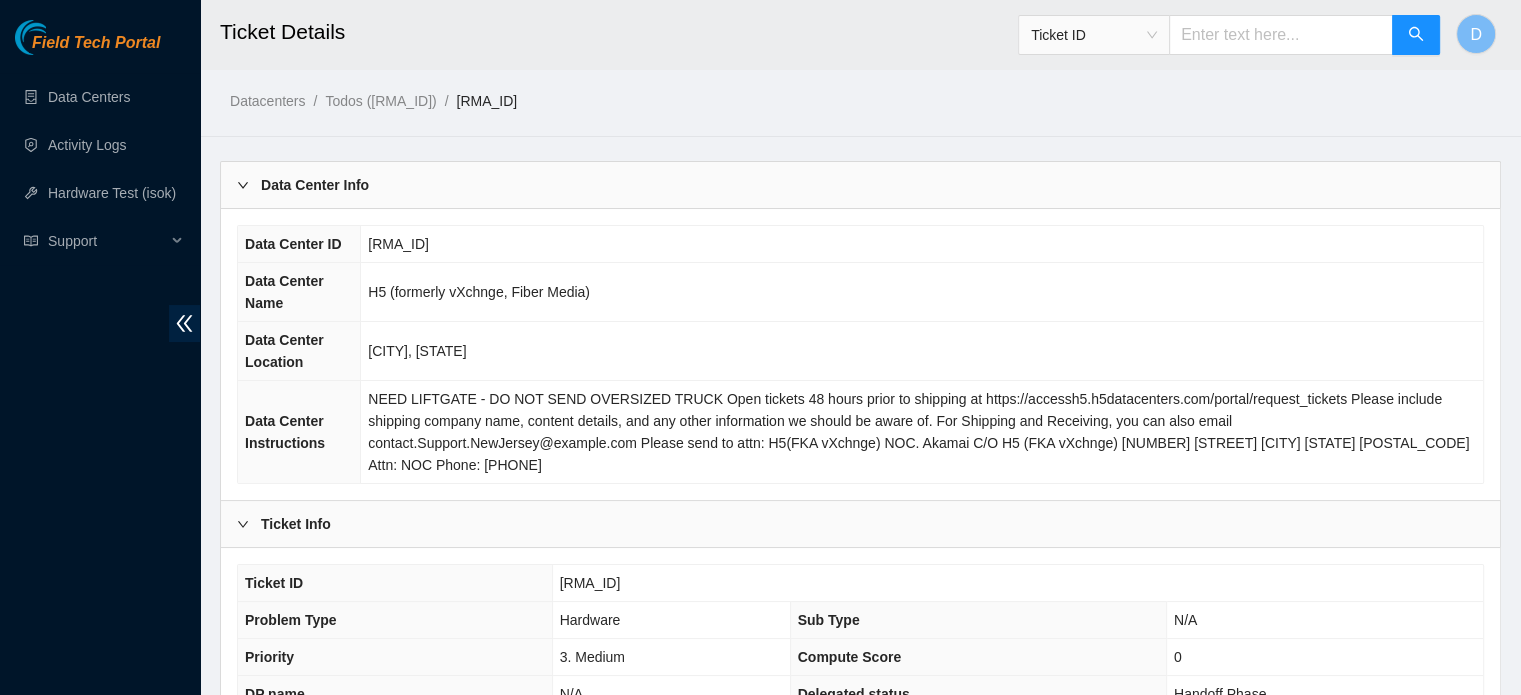 click on "Field Tech Portal Data Centers Activity Logs Hardware Test (isok) Support" at bounding box center (100, 357) 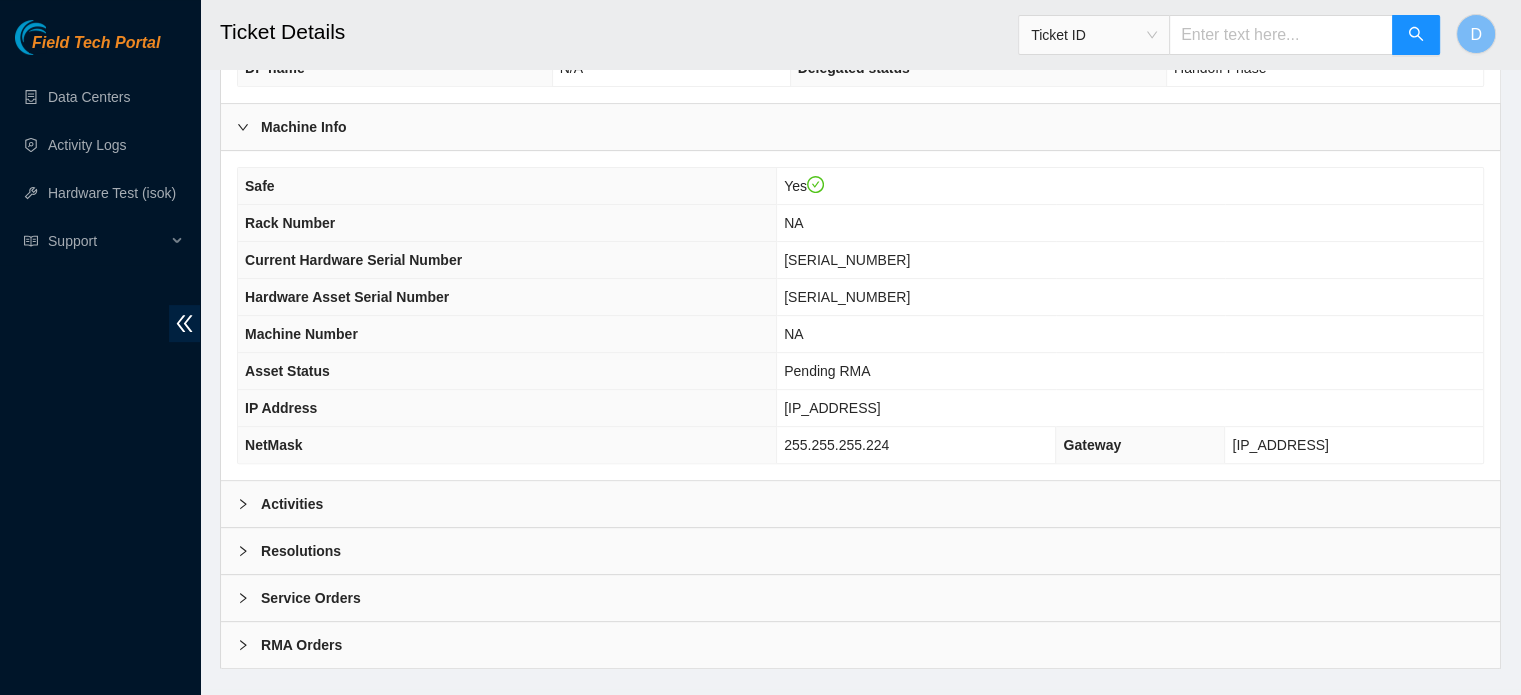 scroll, scrollTop: 633, scrollLeft: 0, axis: vertical 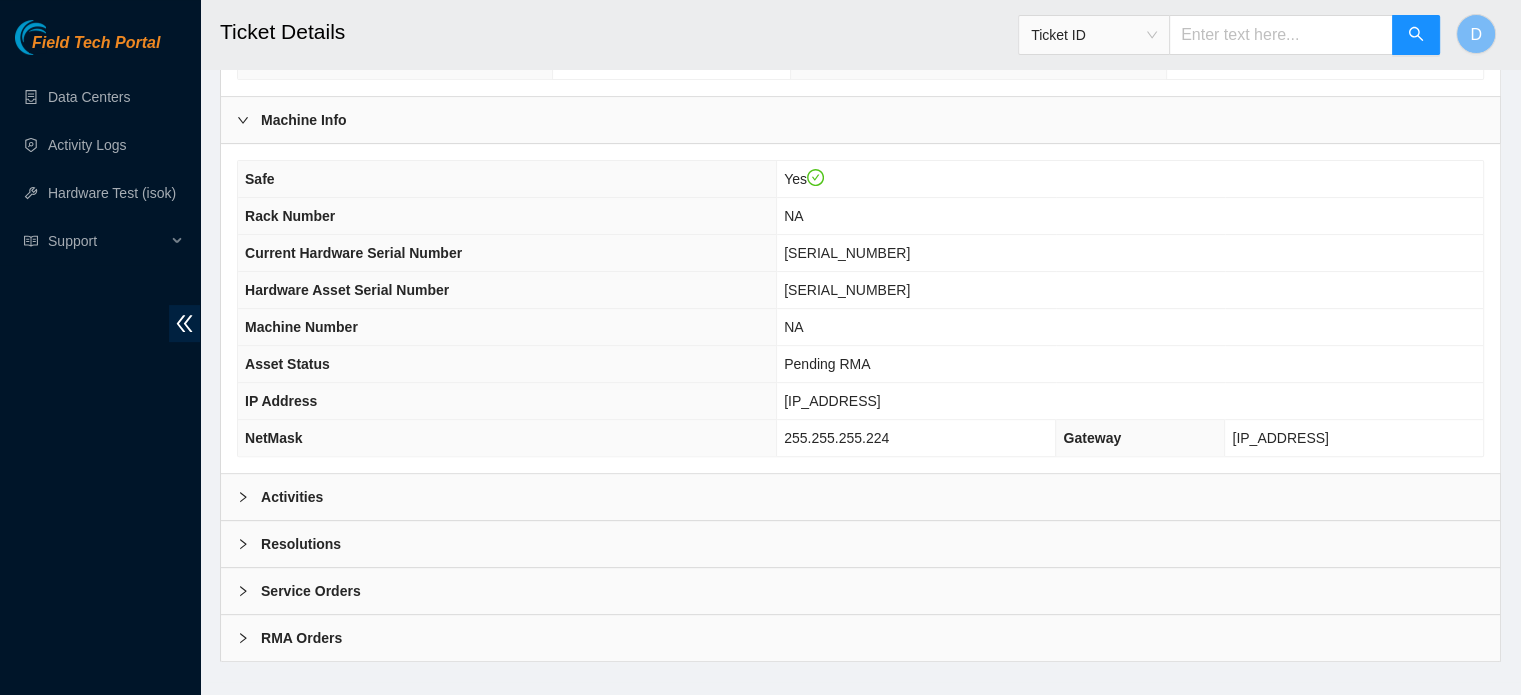 click on "Activities" at bounding box center (860, 497) 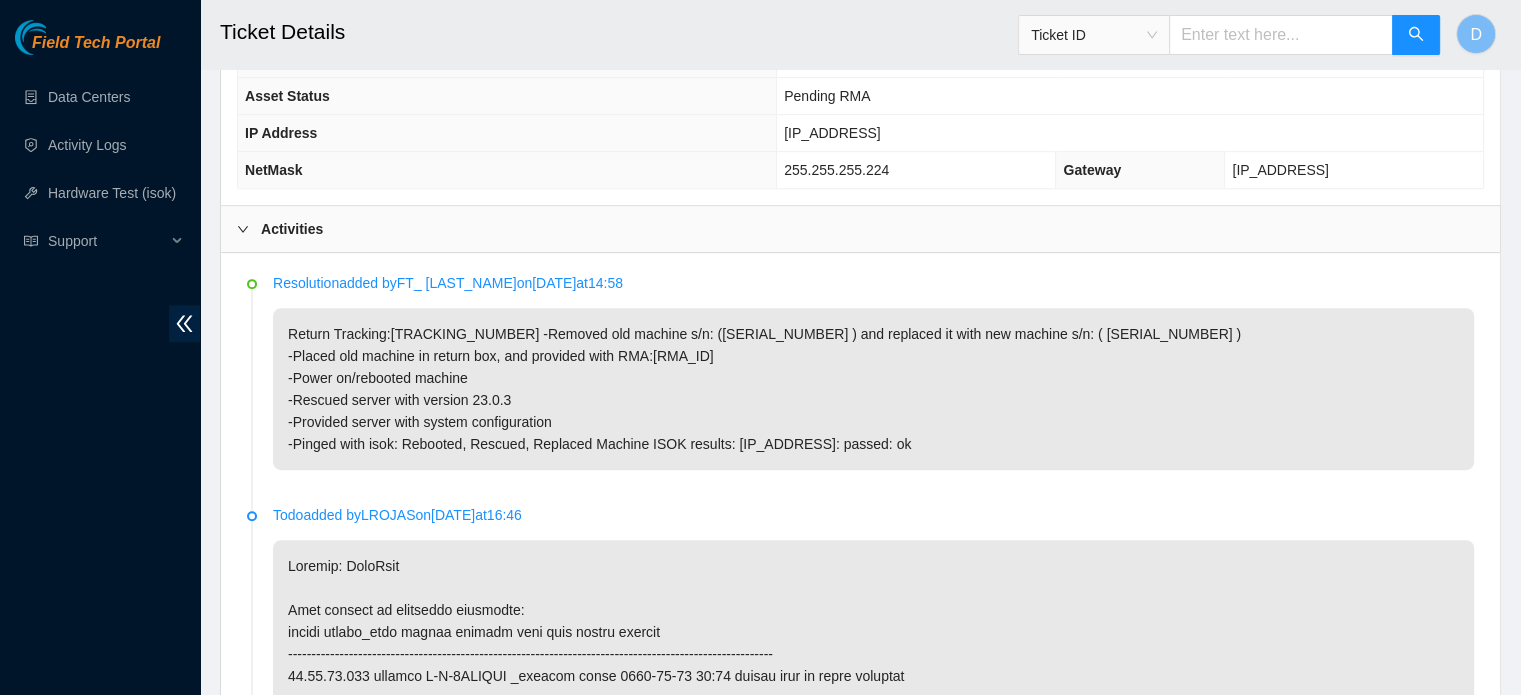 scroll, scrollTop: 933, scrollLeft: 0, axis: vertical 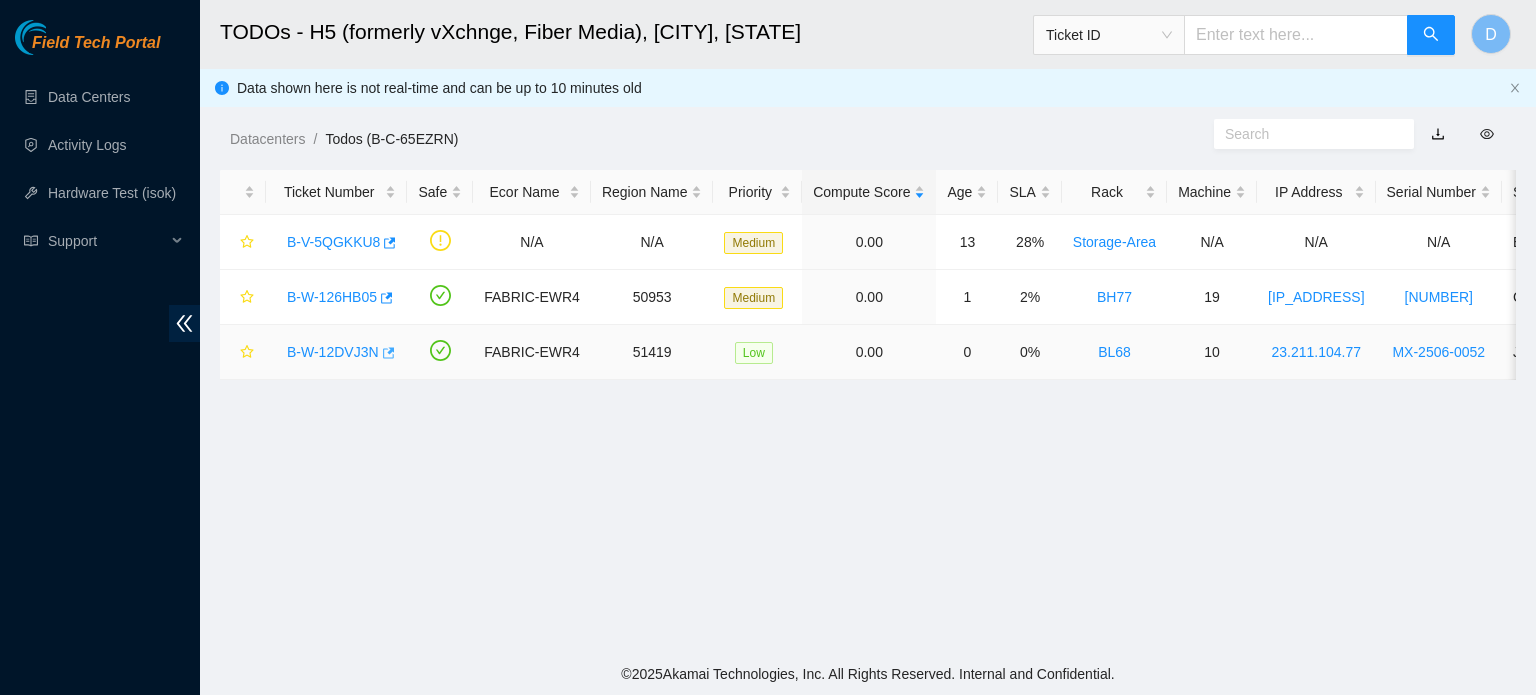 click 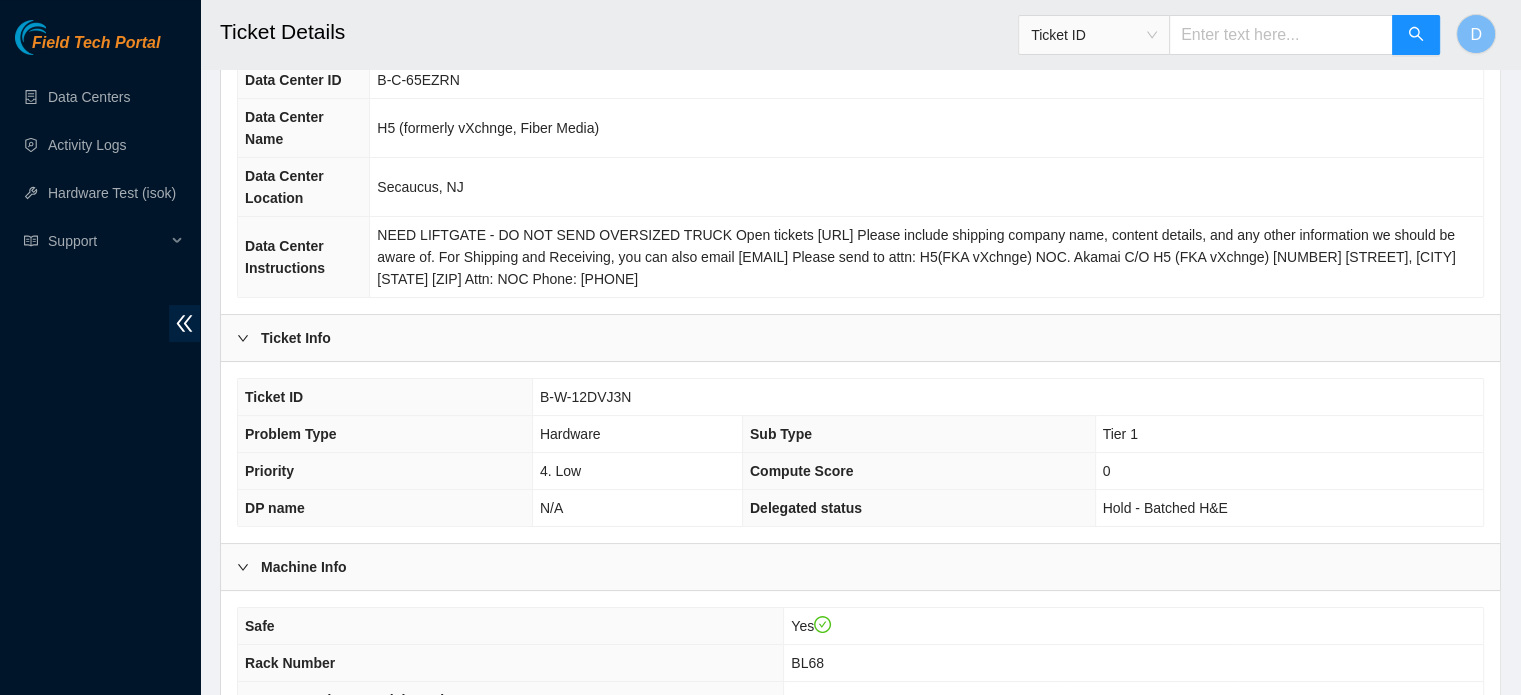 scroll, scrollTop: 633, scrollLeft: 0, axis: vertical 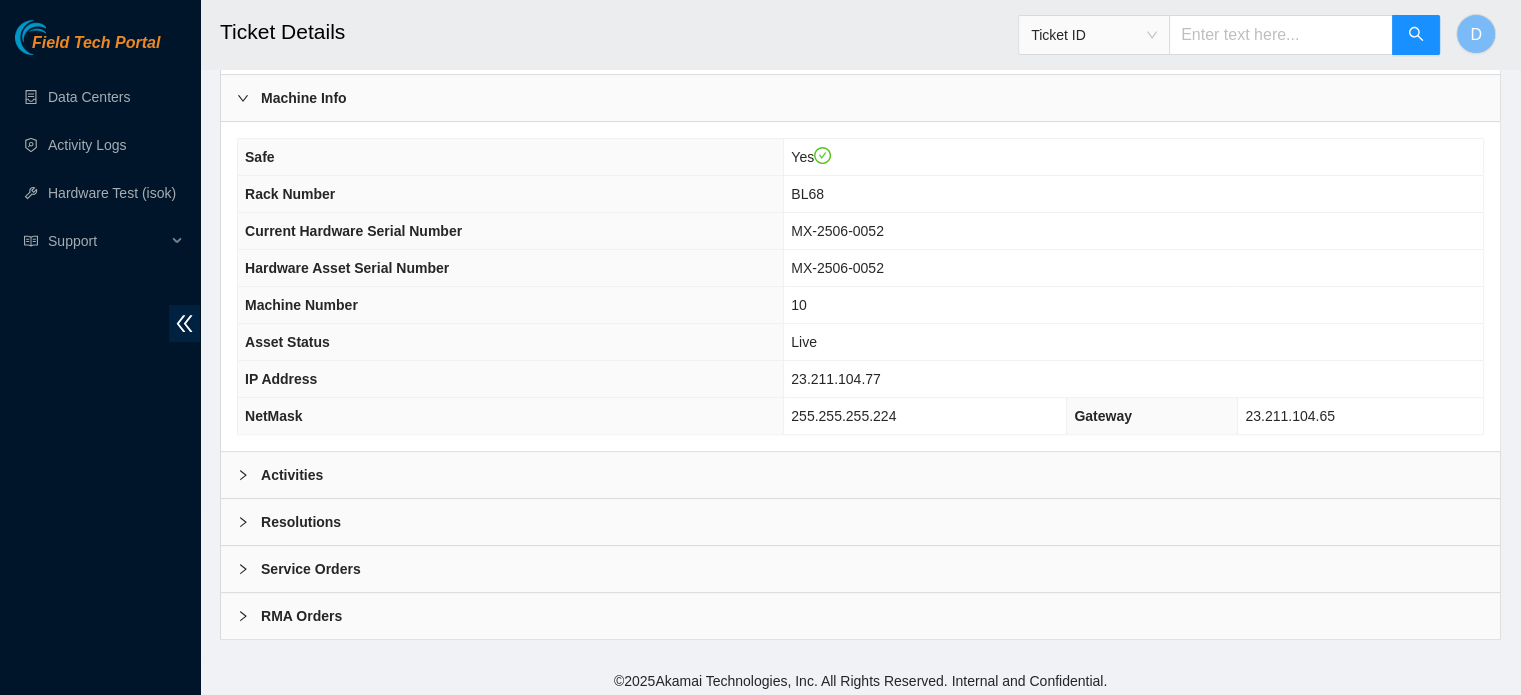 click on "Activities" at bounding box center [860, 475] 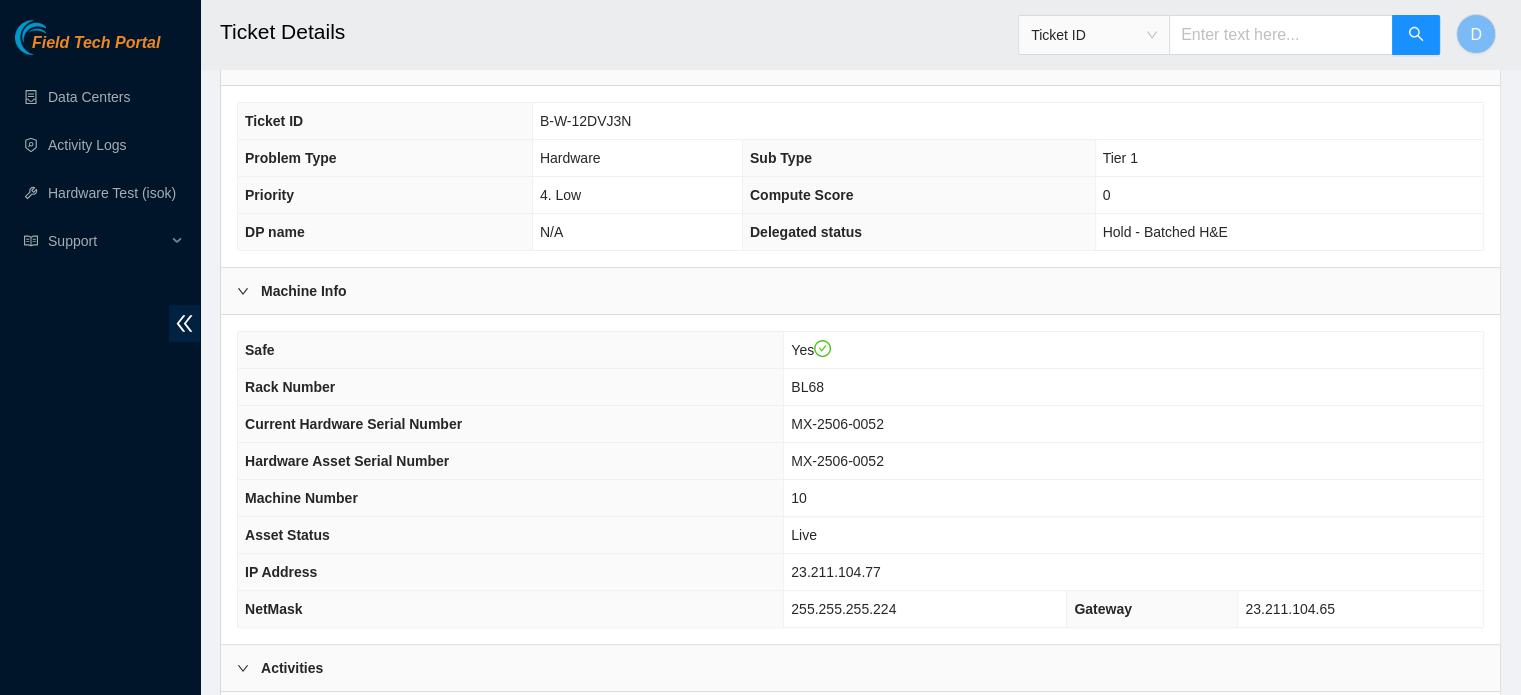 scroll, scrollTop: 433, scrollLeft: 0, axis: vertical 